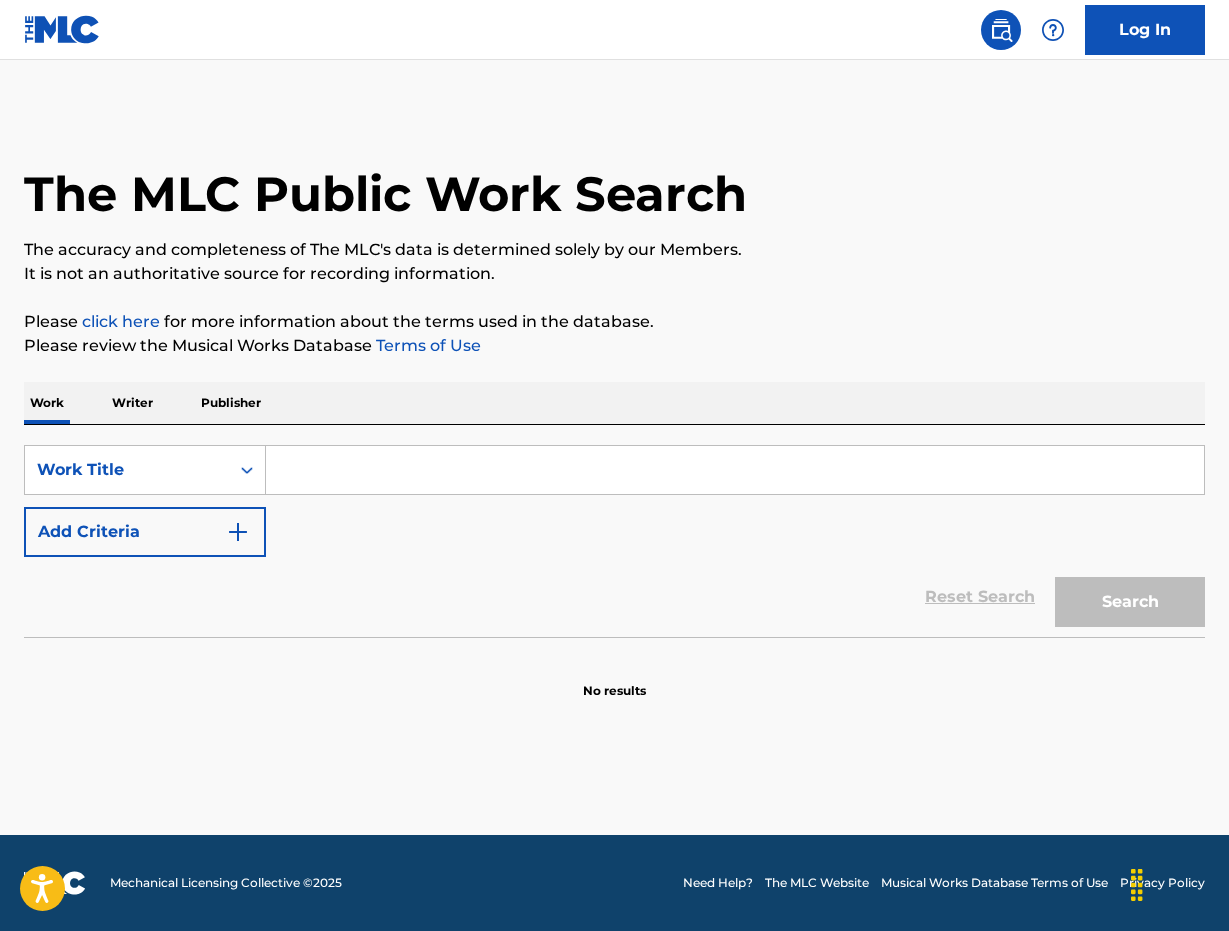 scroll, scrollTop: 0, scrollLeft: 0, axis: both 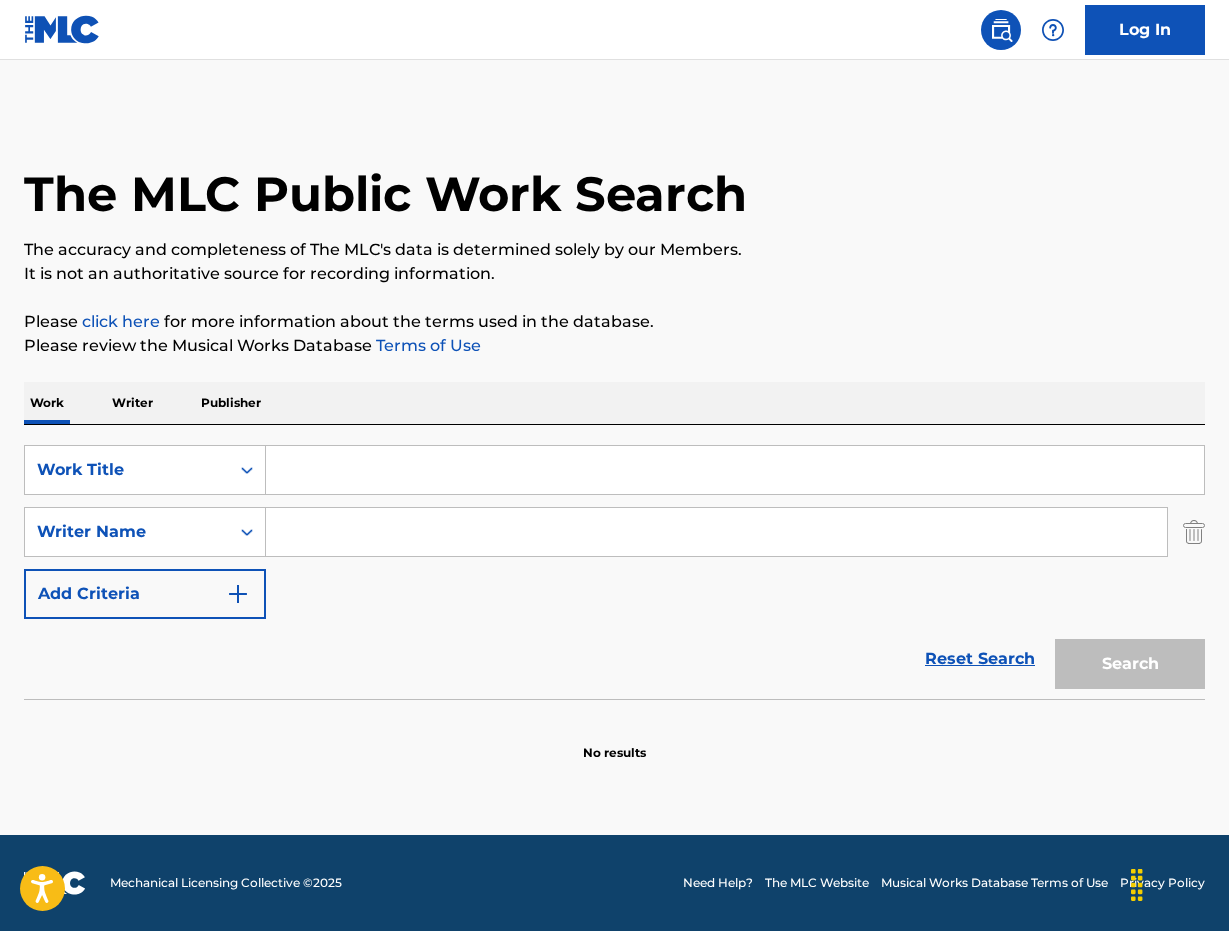 click on "Writer" at bounding box center [132, 403] 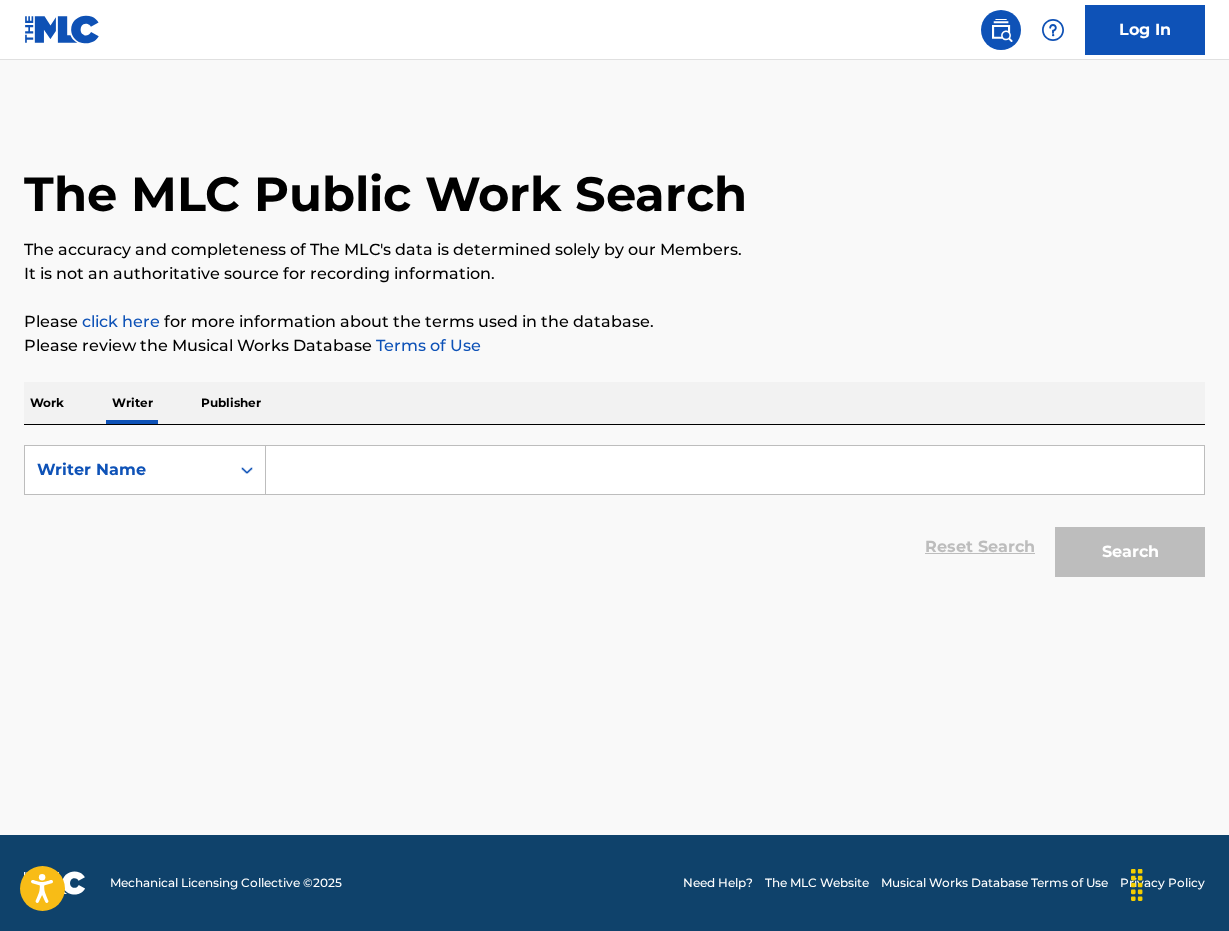 click at bounding box center (735, 470) 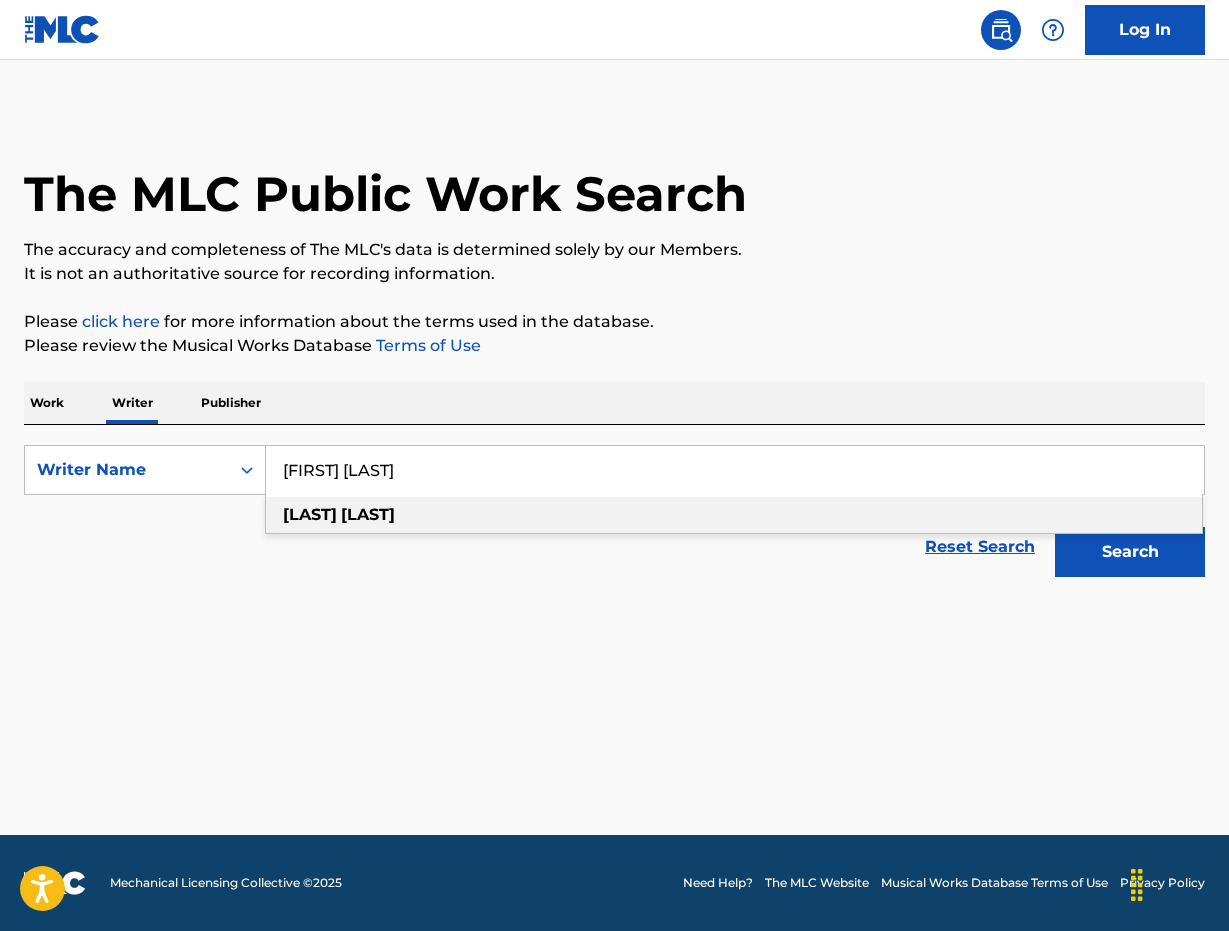 type on "Kelela Mizanekristos" 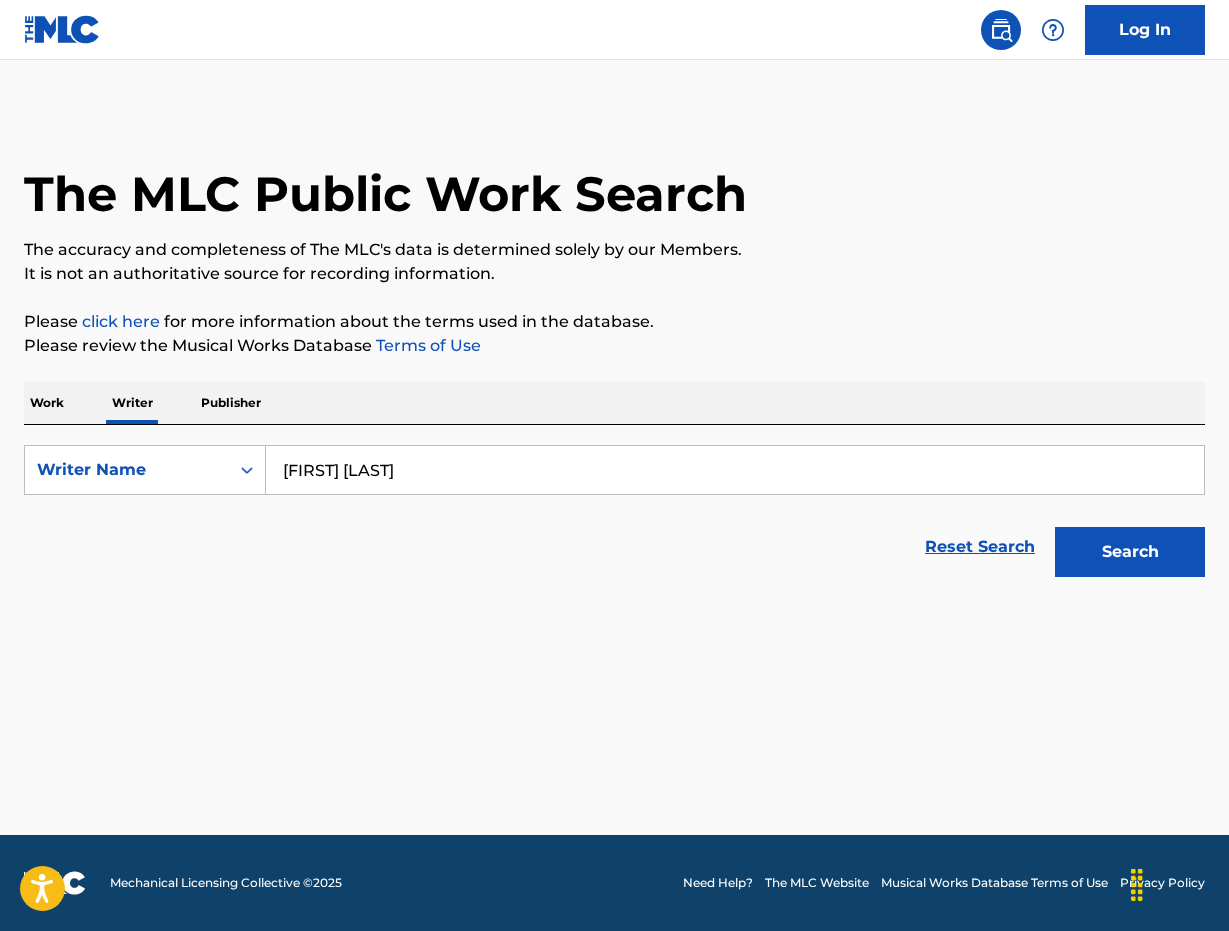 click on "Search" at bounding box center (1130, 552) 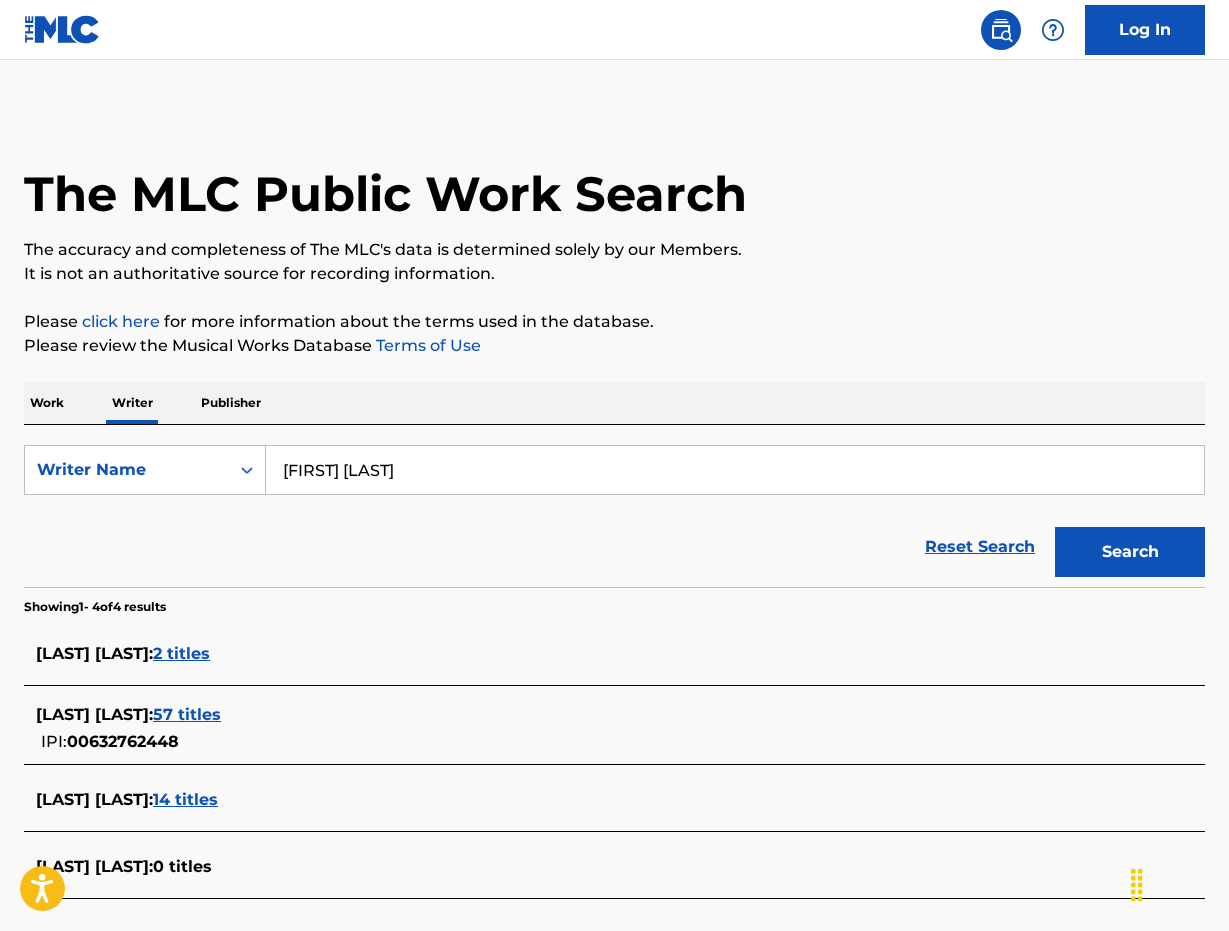 scroll, scrollTop: 63, scrollLeft: 0, axis: vertical 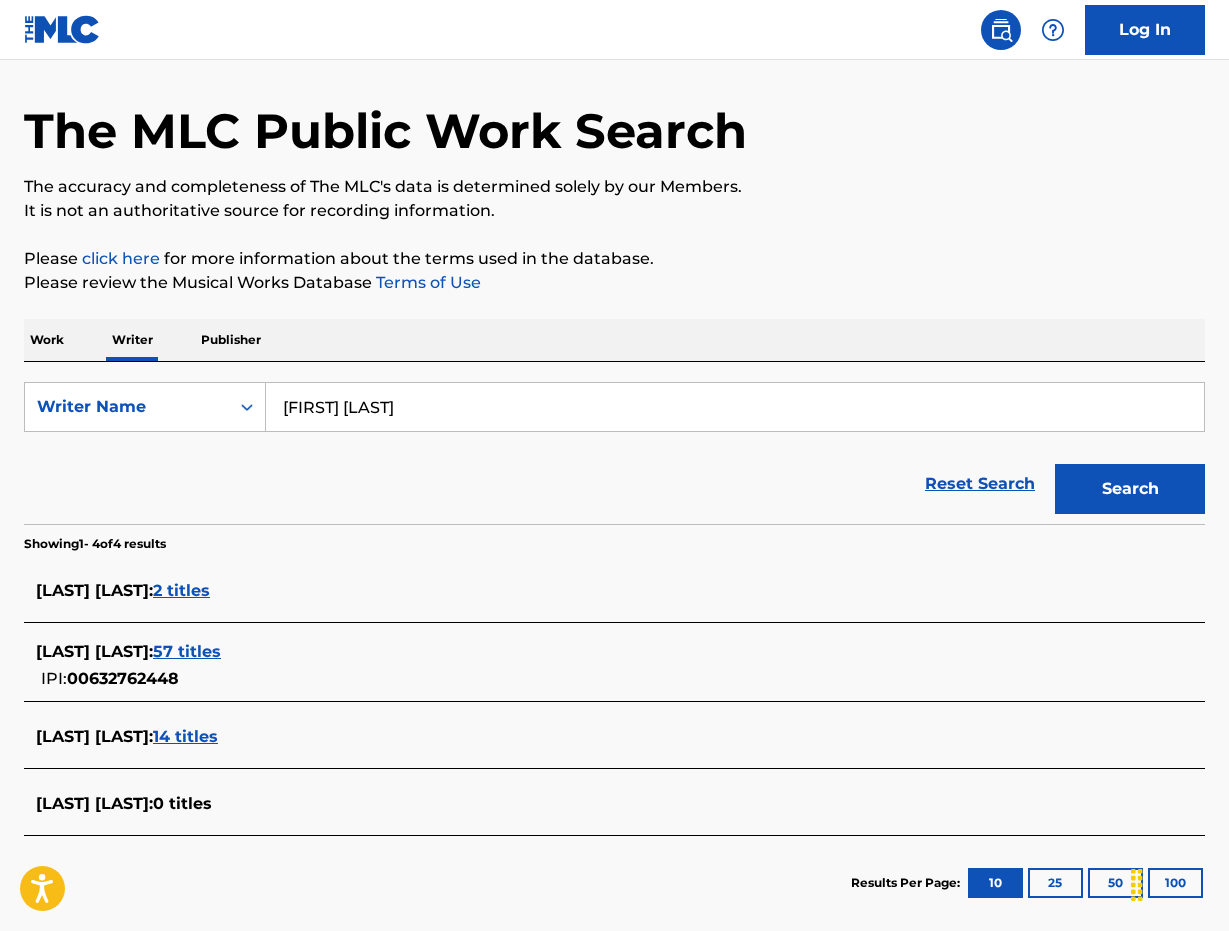click on "57 titles" at bounding box center (187, 651) 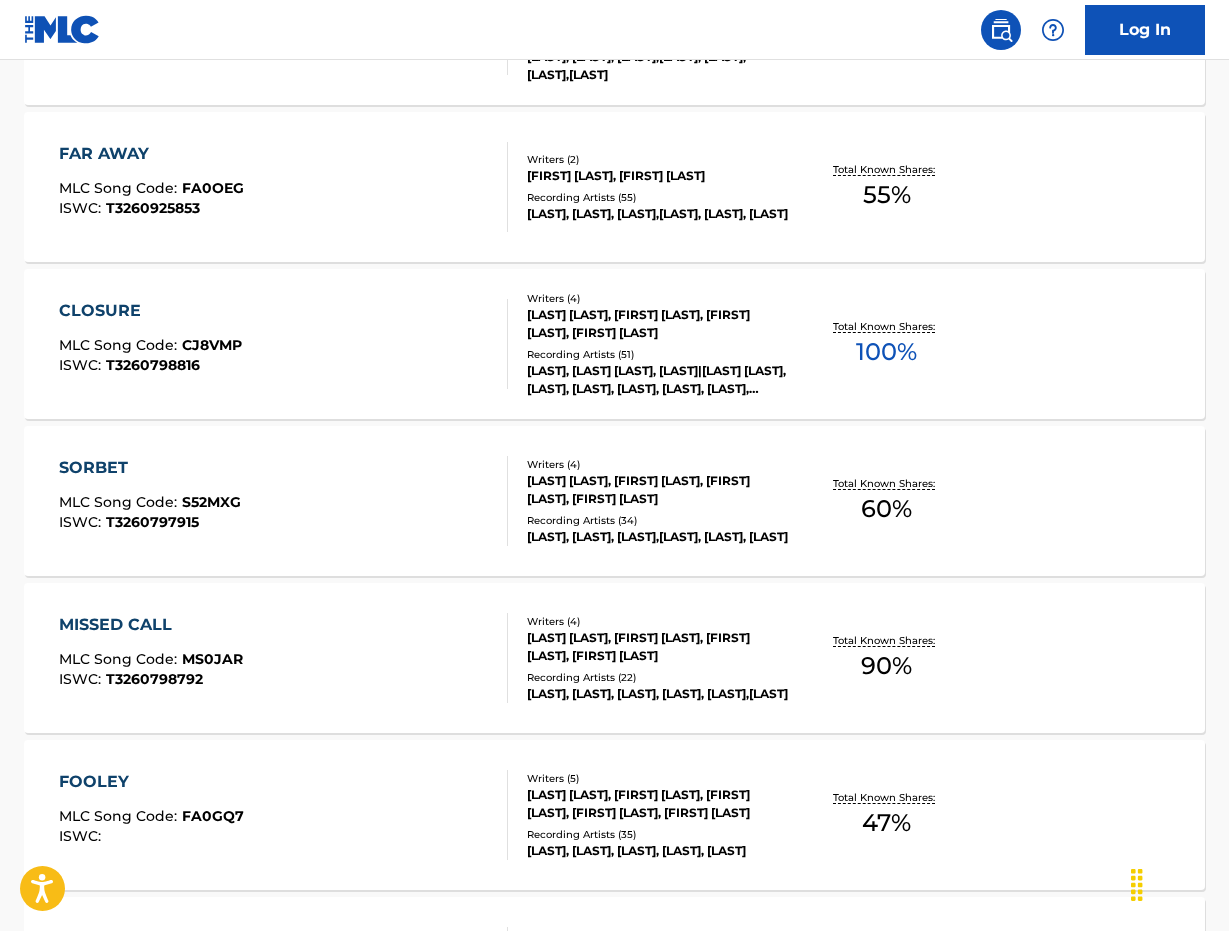 scroll, scrollTop: 0, scrollLeft: 0, axis: both 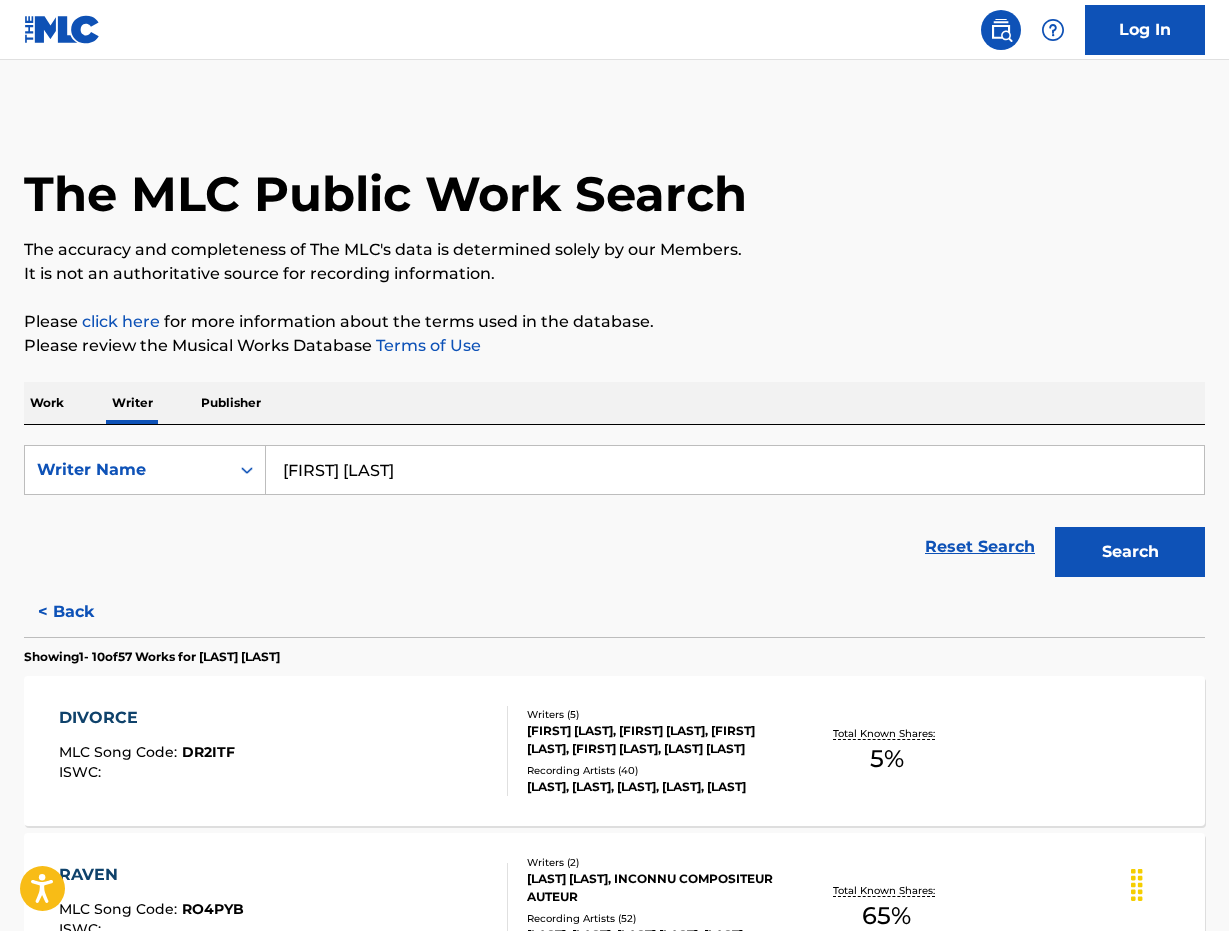 click on "Work" at bounding box center (47, 403) 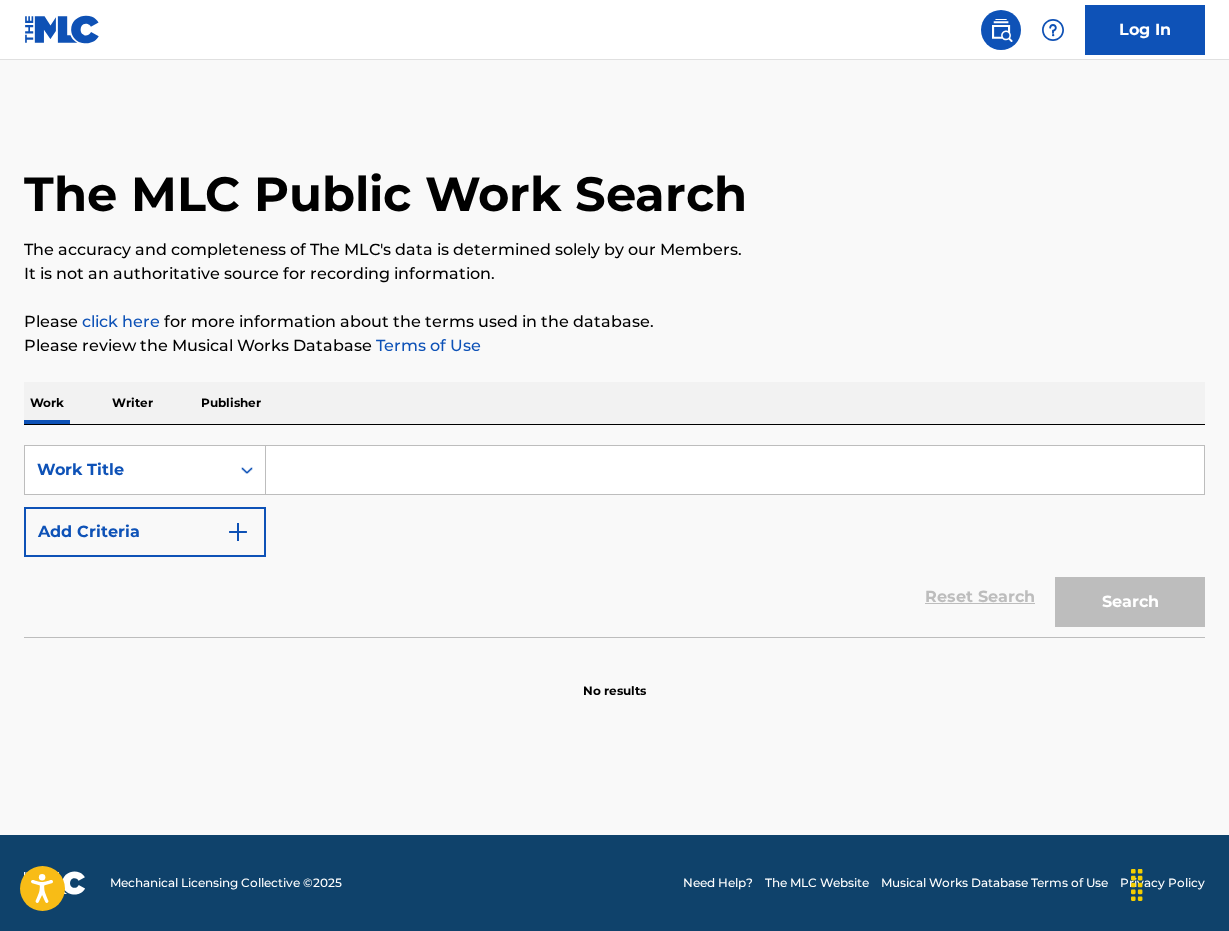 click at bounding box center [735, 470] 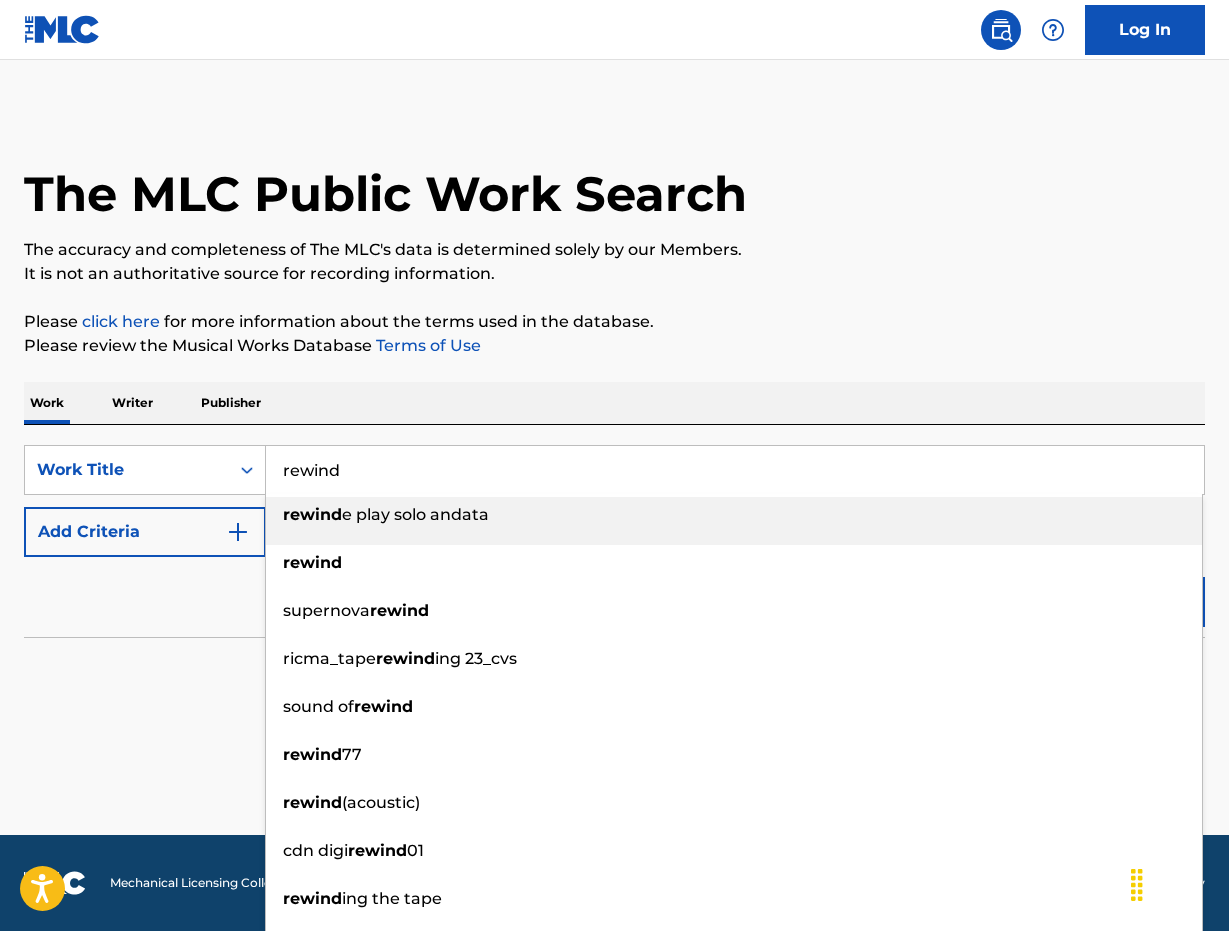 type on "rewind" 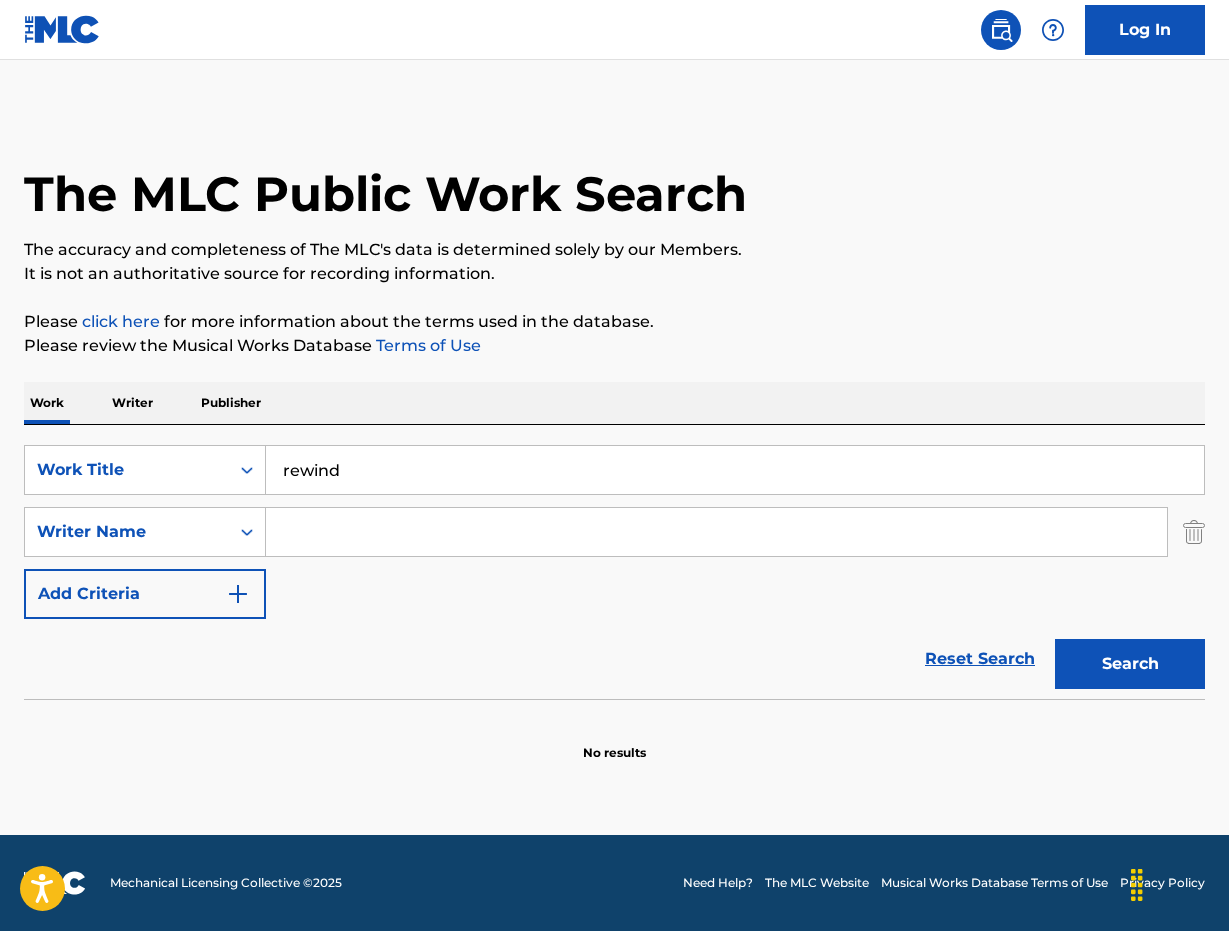 click at bounding box center [716, 532] 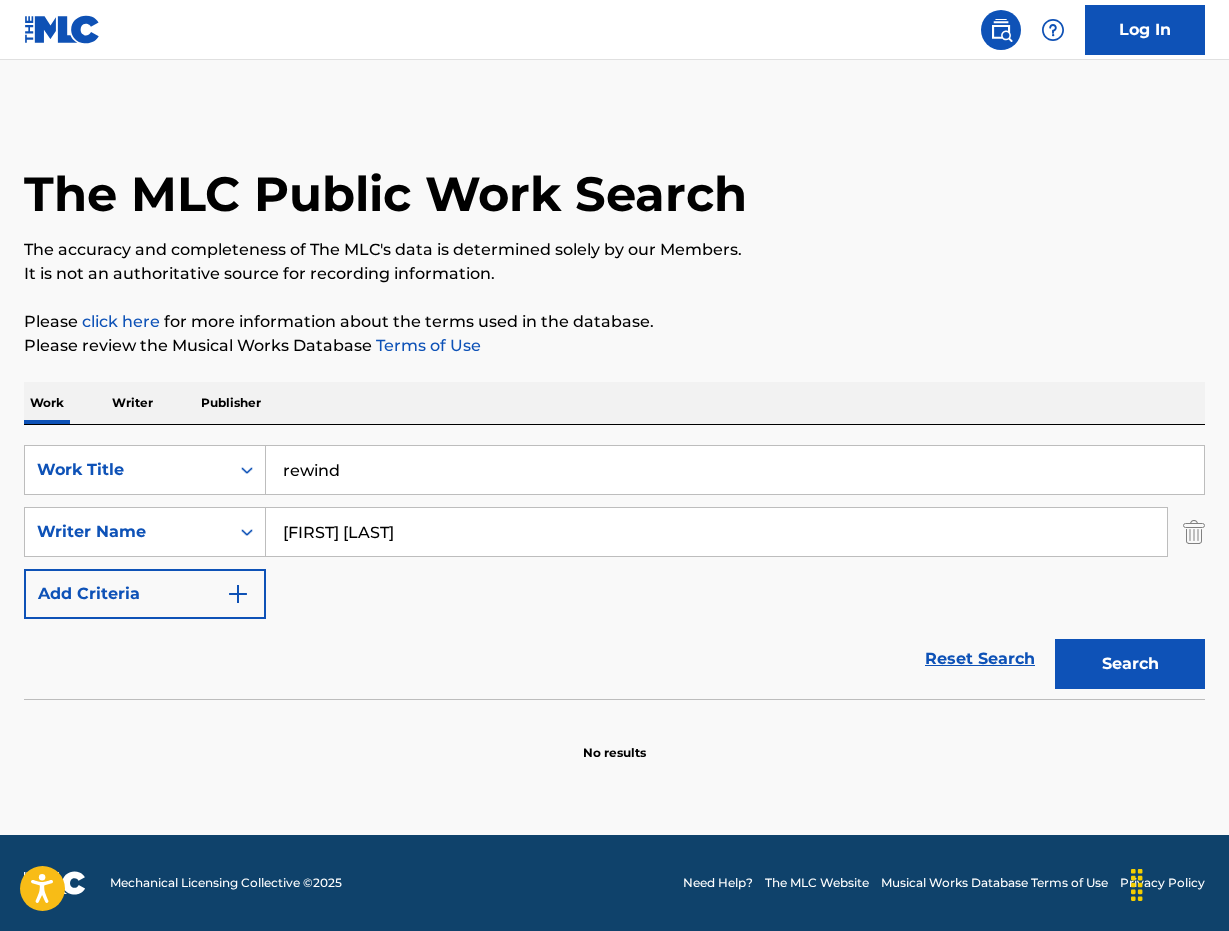 type on "Kelela Mizanekristos" 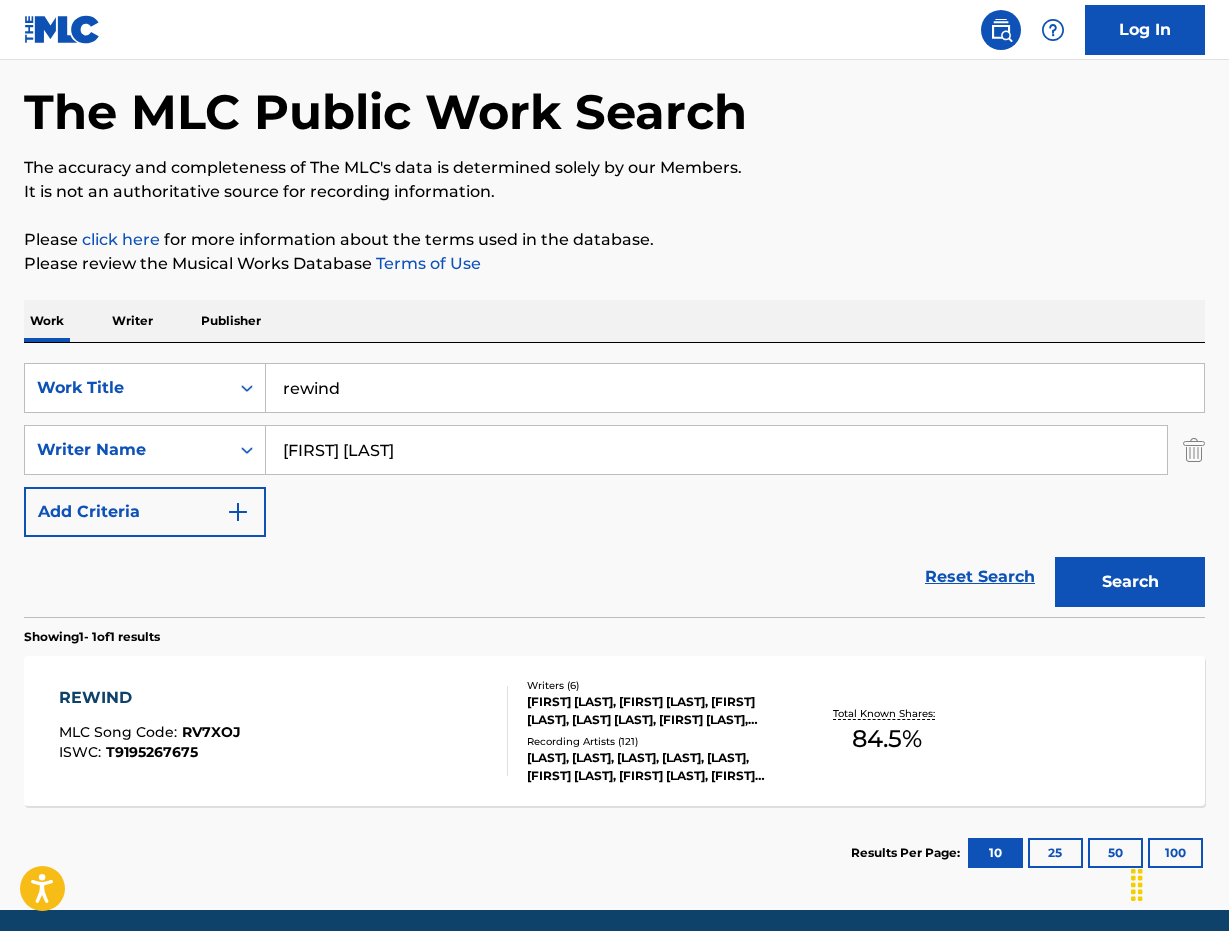 scroll, scrollTop: 109, scrollLeft: 0, axis: vertical 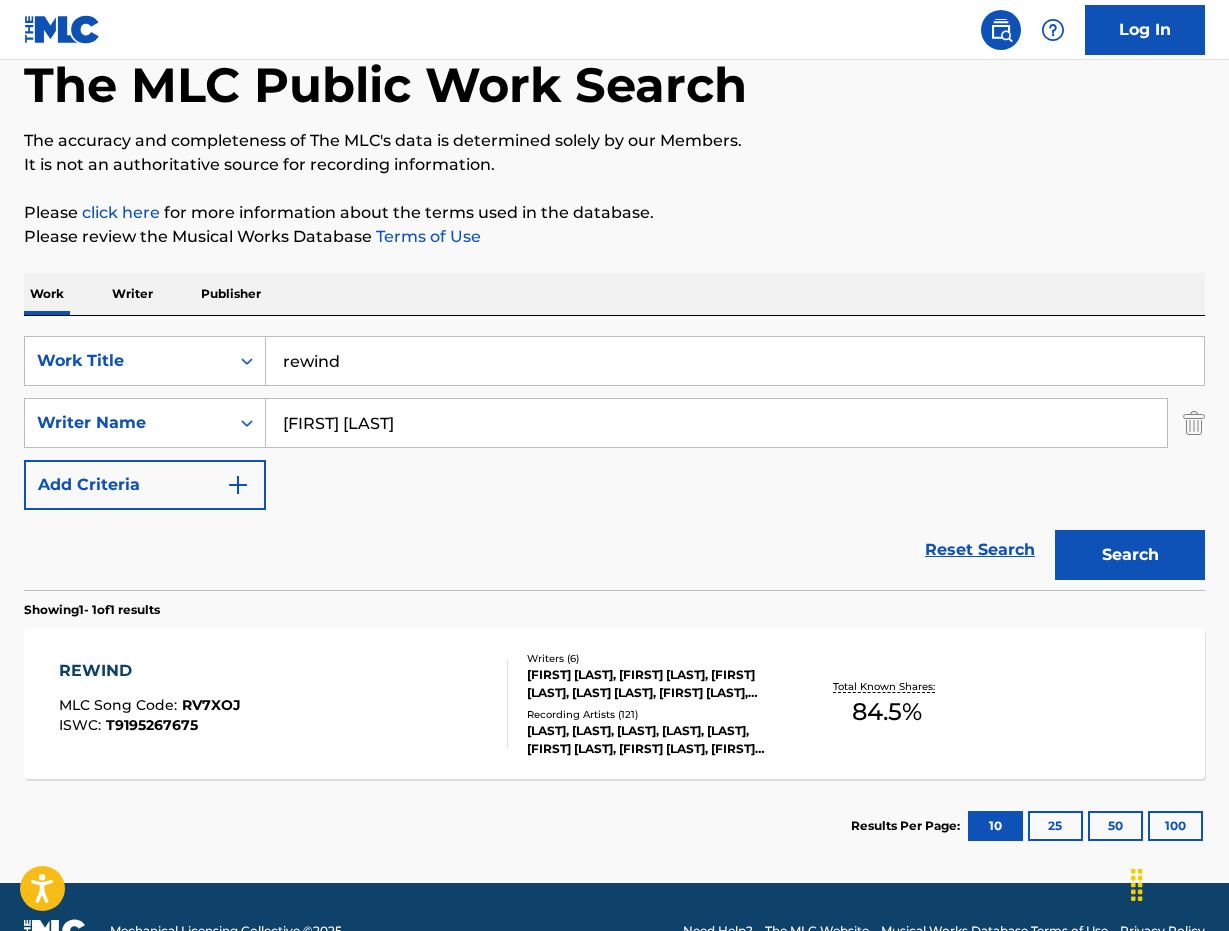 click on "SAMUEL OBEY, EZRA MAXWELL RUBIN, PHILLIP GAMBLE, KELELA MIZANEKRISTOS, ARIEL ZVI RECHTSHAID, JEREMIAH RAISEN" at bounding box center (657, 684) 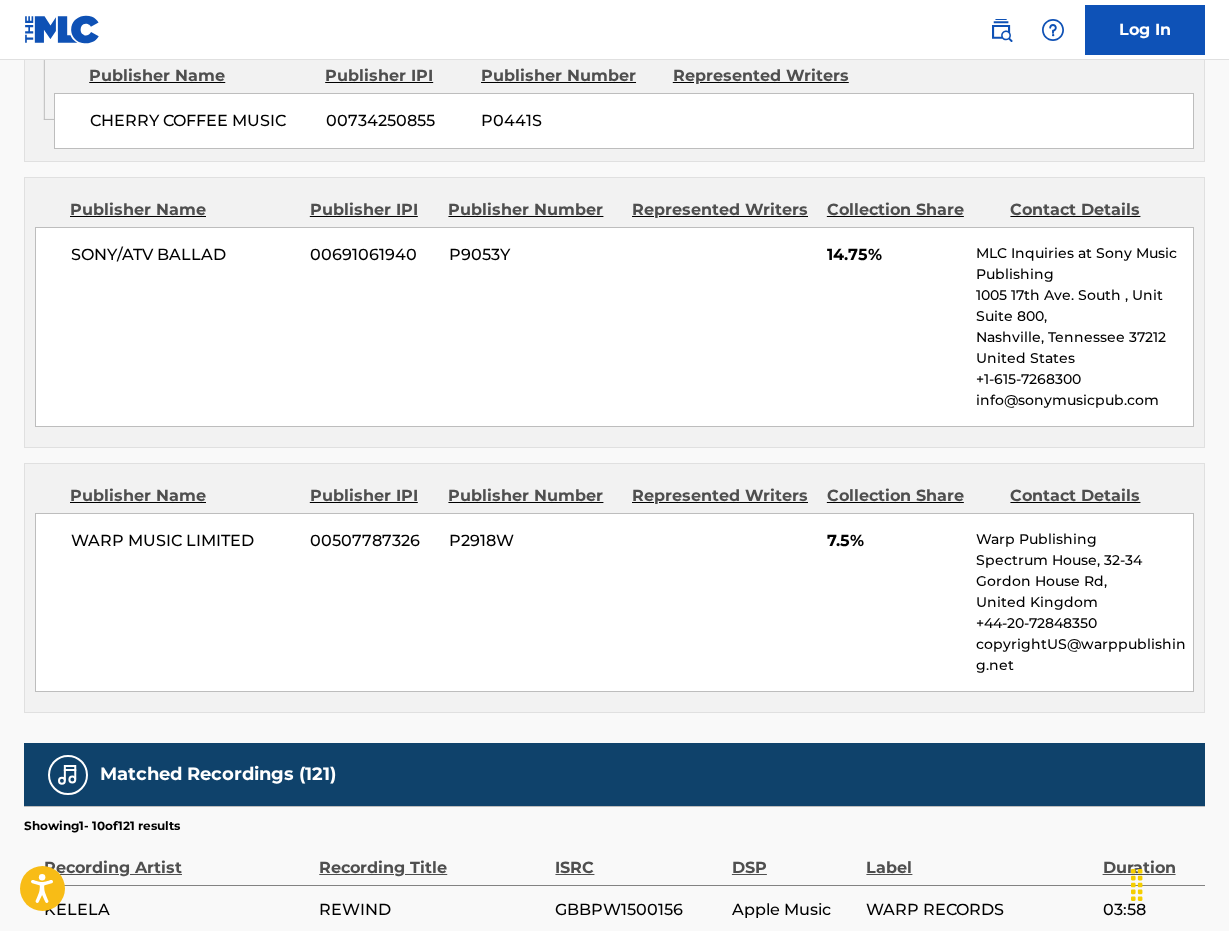 scroll, scrollTop: 2292, scrollLeft: 0, axis: vertical 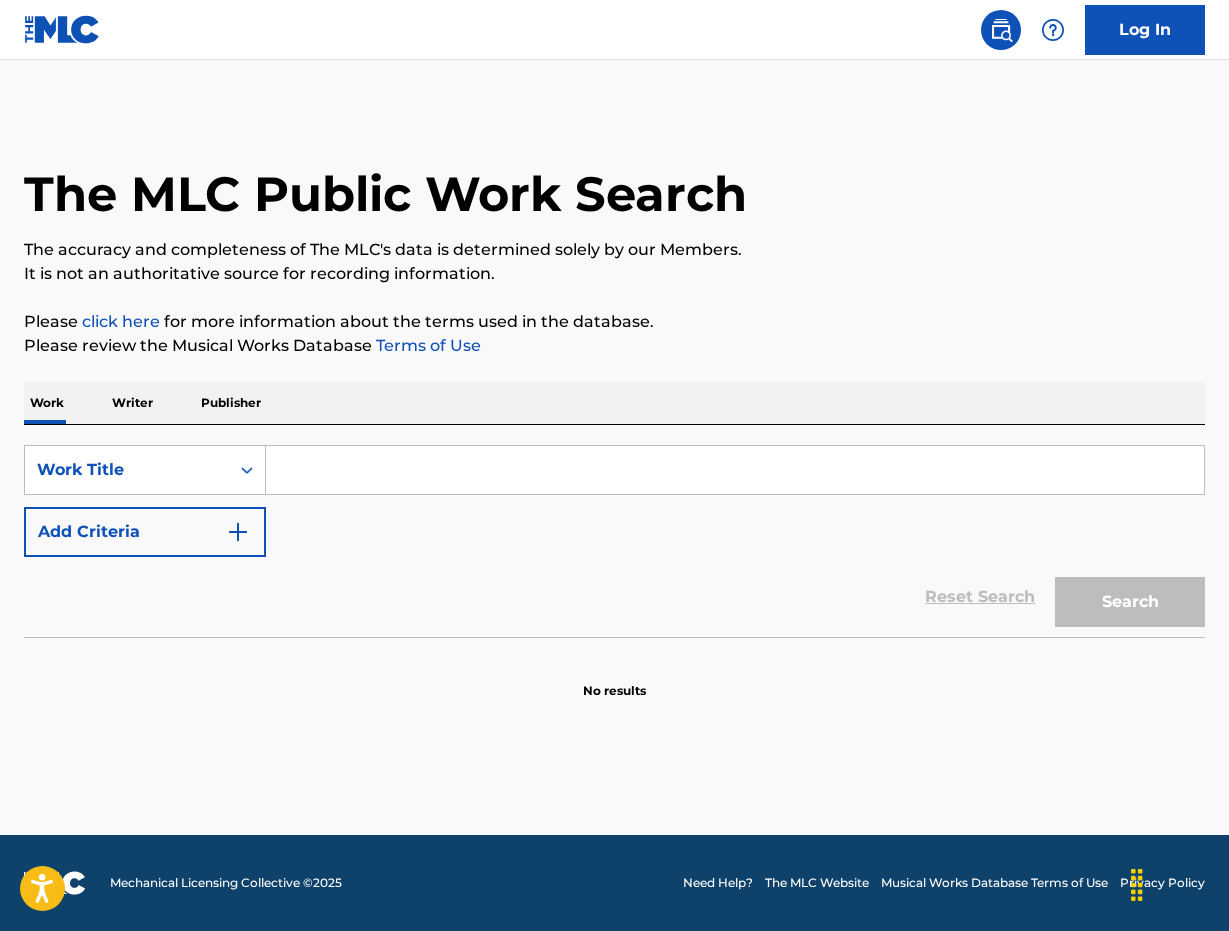 click on "Publisher" at bounding box center (231, 403) 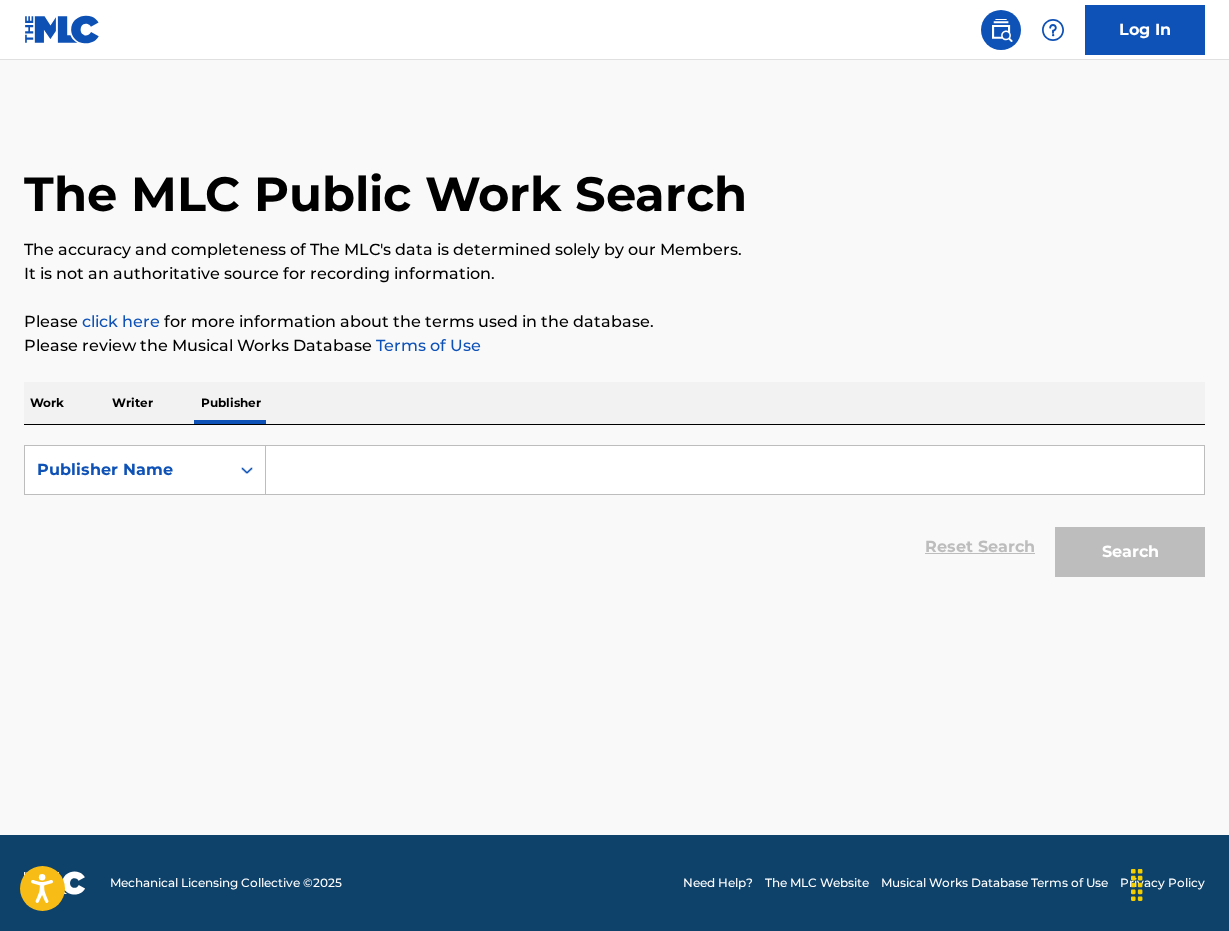 click at bounding box center [735, 470] 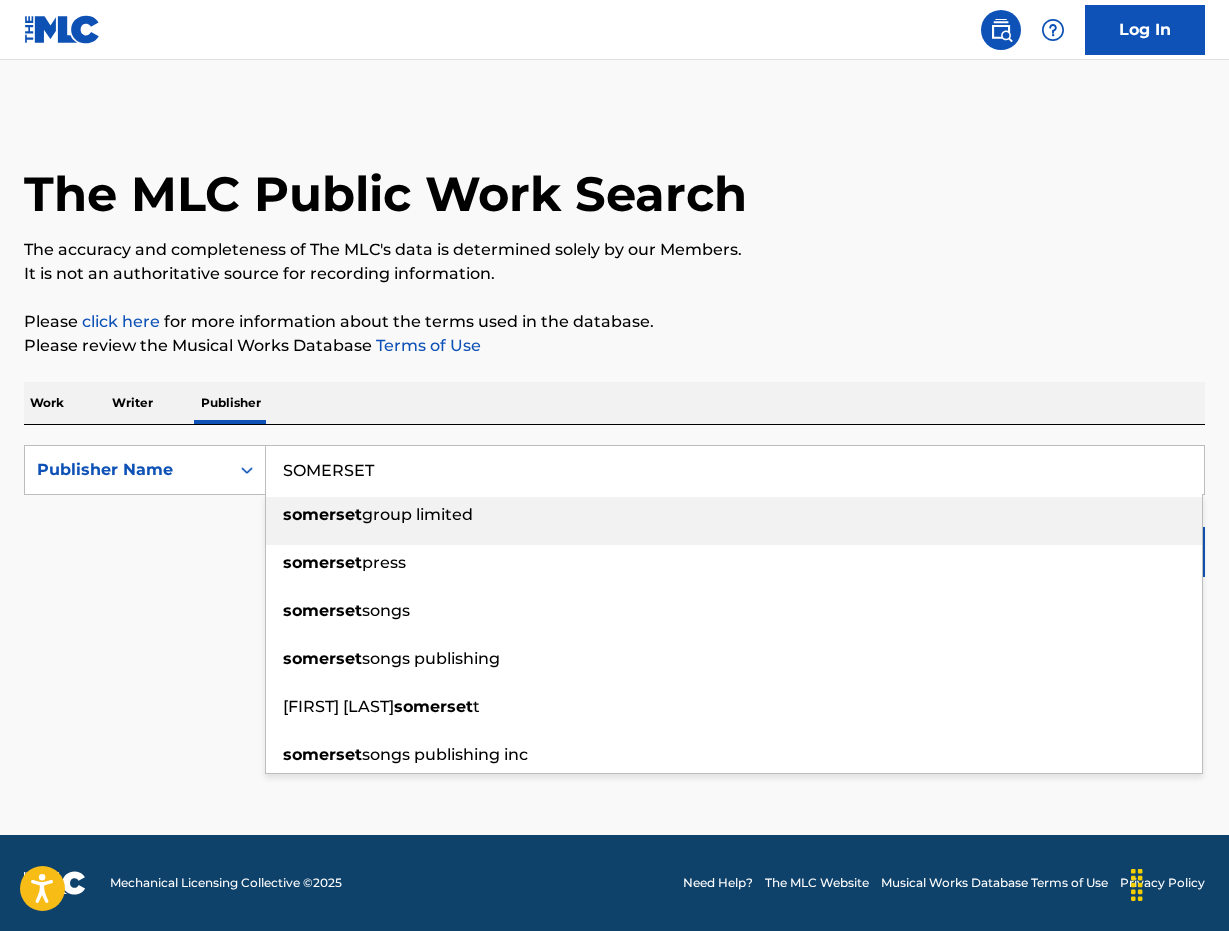 type on "SOMERSET" 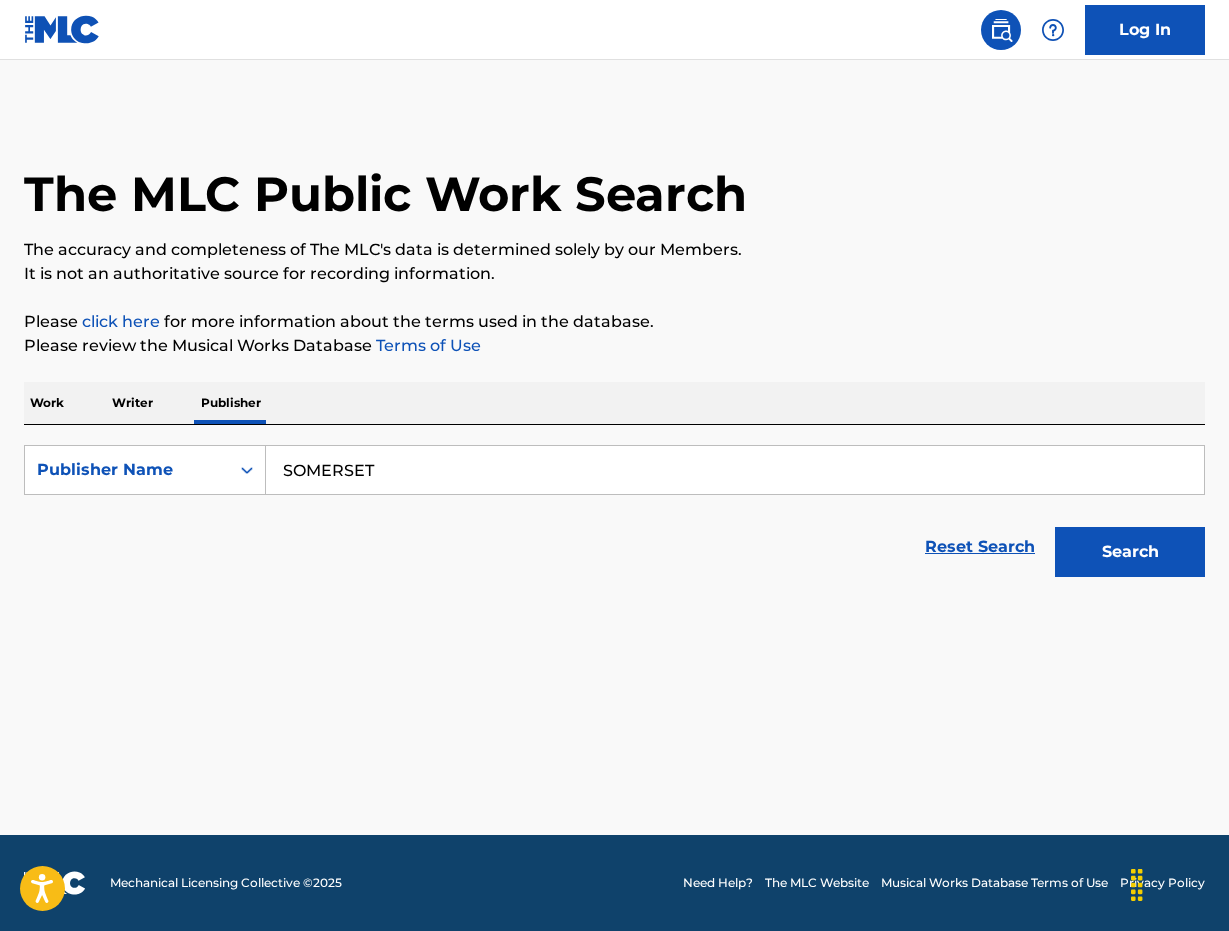 click on "Search" at bounding box center [1130, 552] 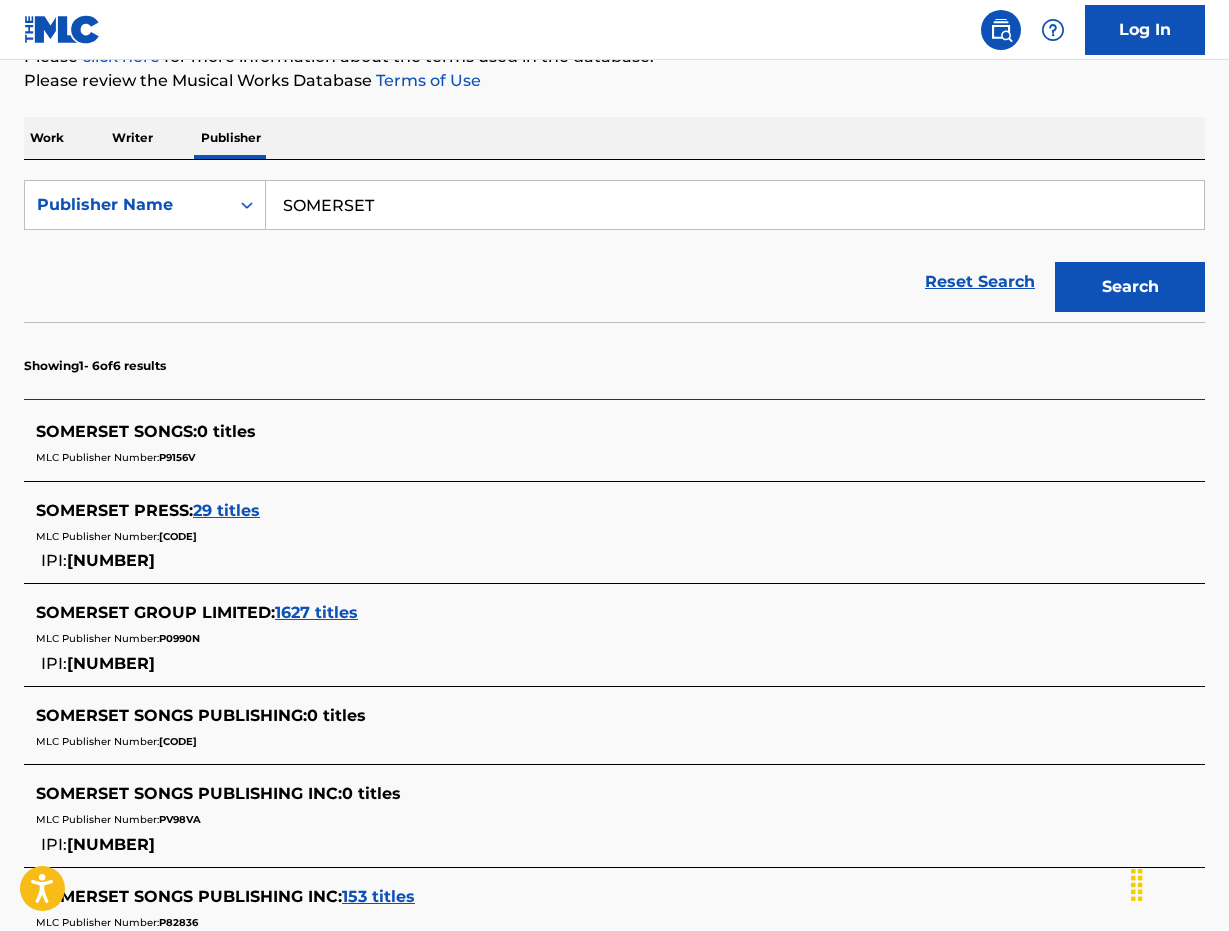 scroll, scrollTop: 284, scrollLeft: 0, axis: vertical 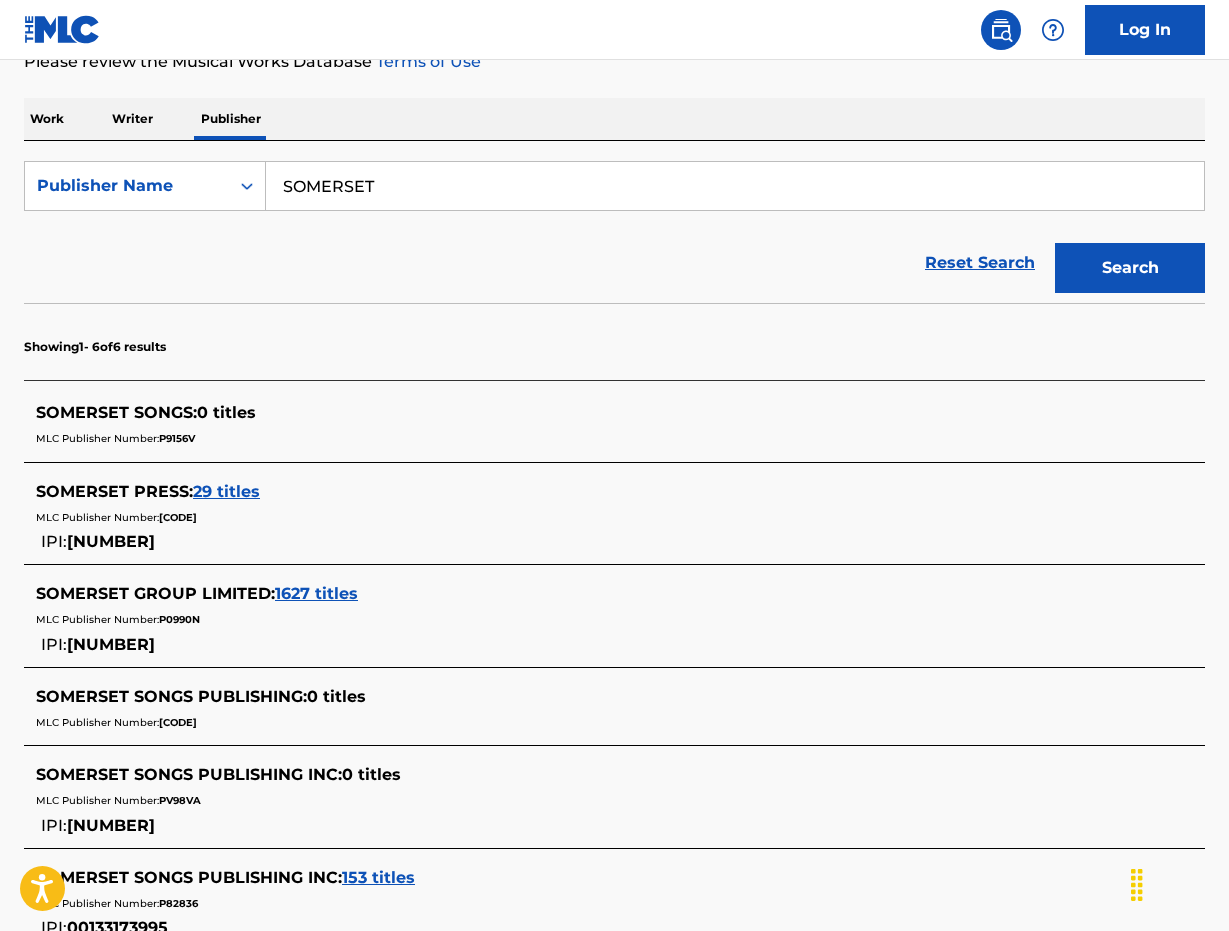 click on "1627 titles" at bounding box center (316, 593) 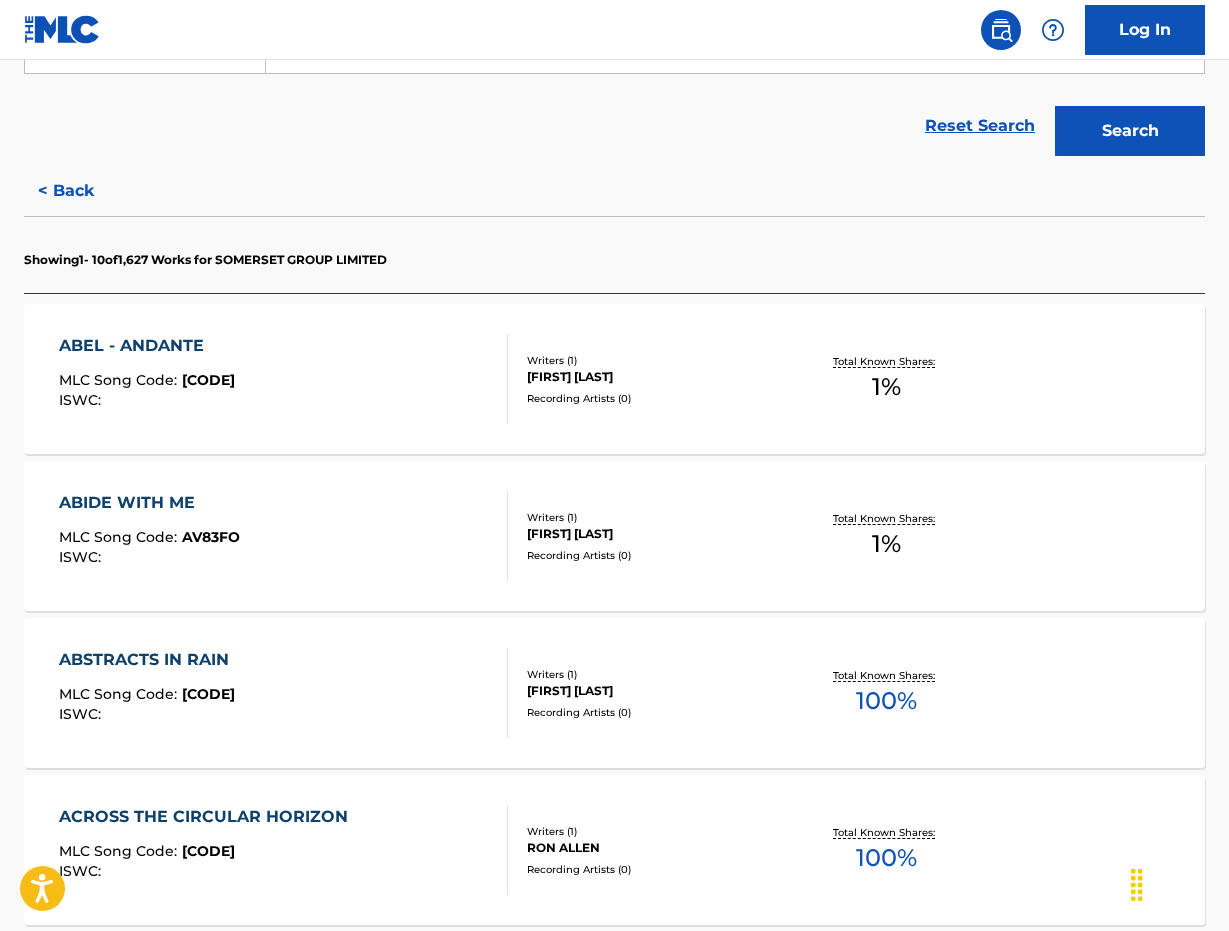 scroll, scrollTop: 444, scrollLeft: 0, axis: vertical 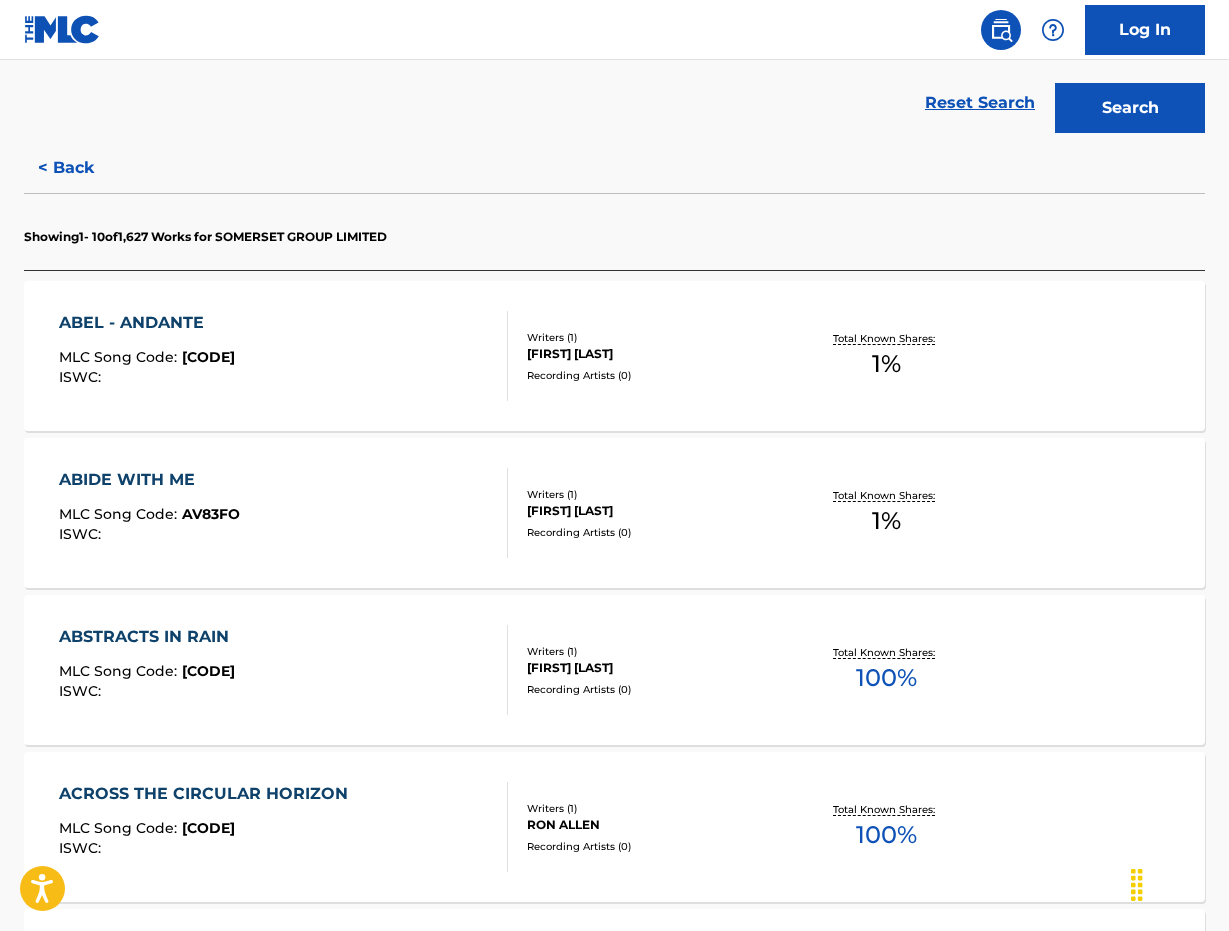 click on "[FIRST] [LAST]" at bounding box center [657, 511] 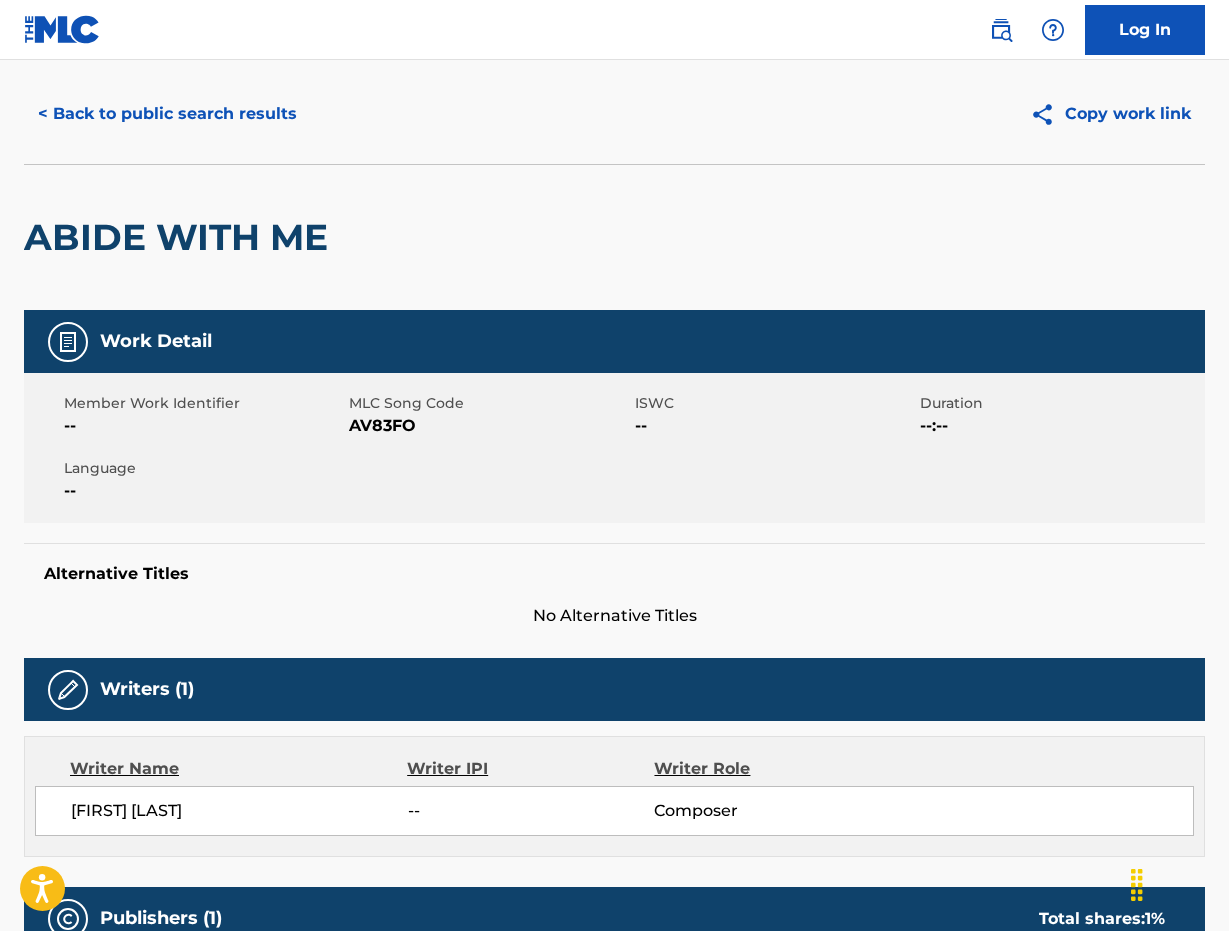 scroll, scrollTop: 0, scrollLeft: 0, axis: both 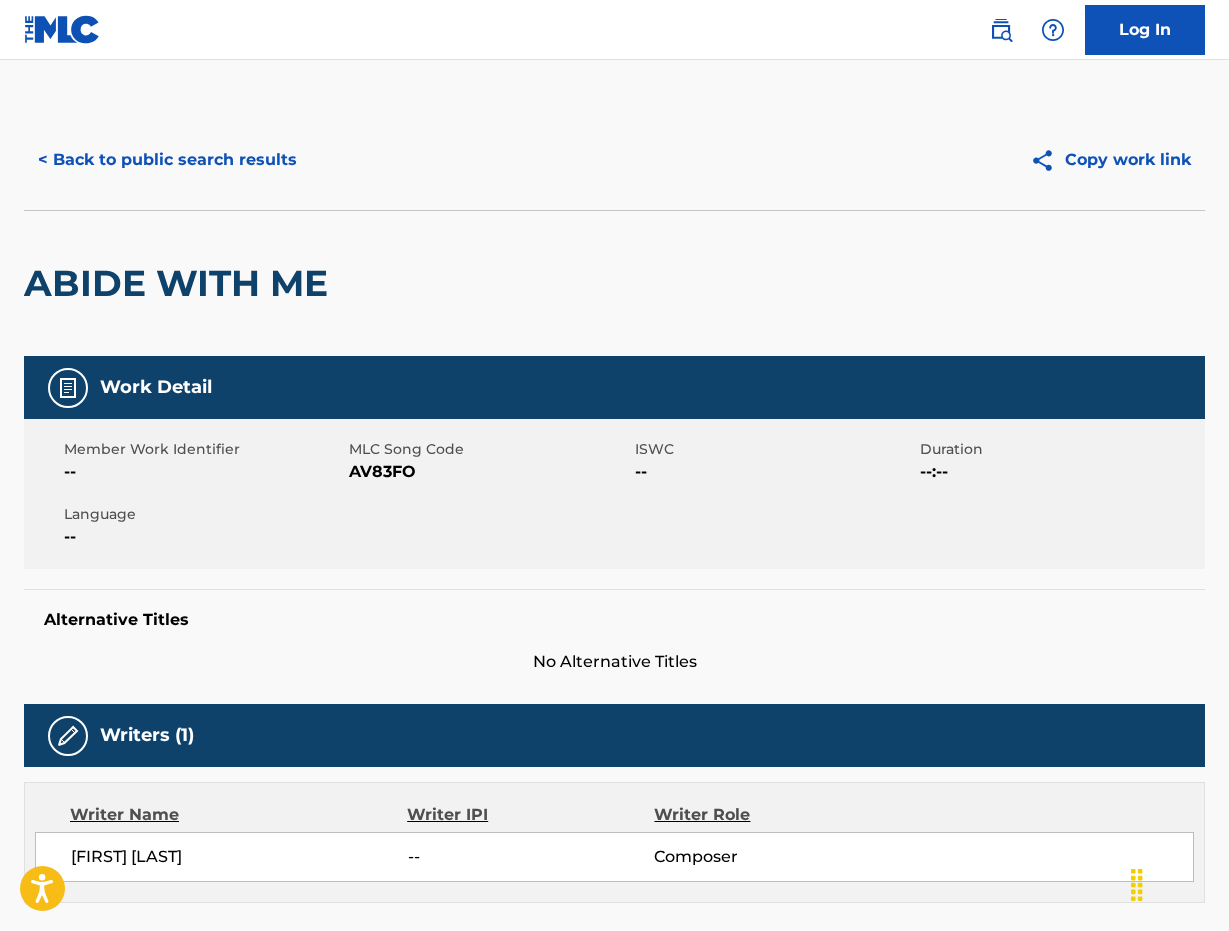 click on "< Back to public search results" at bounding box center [167, 160] 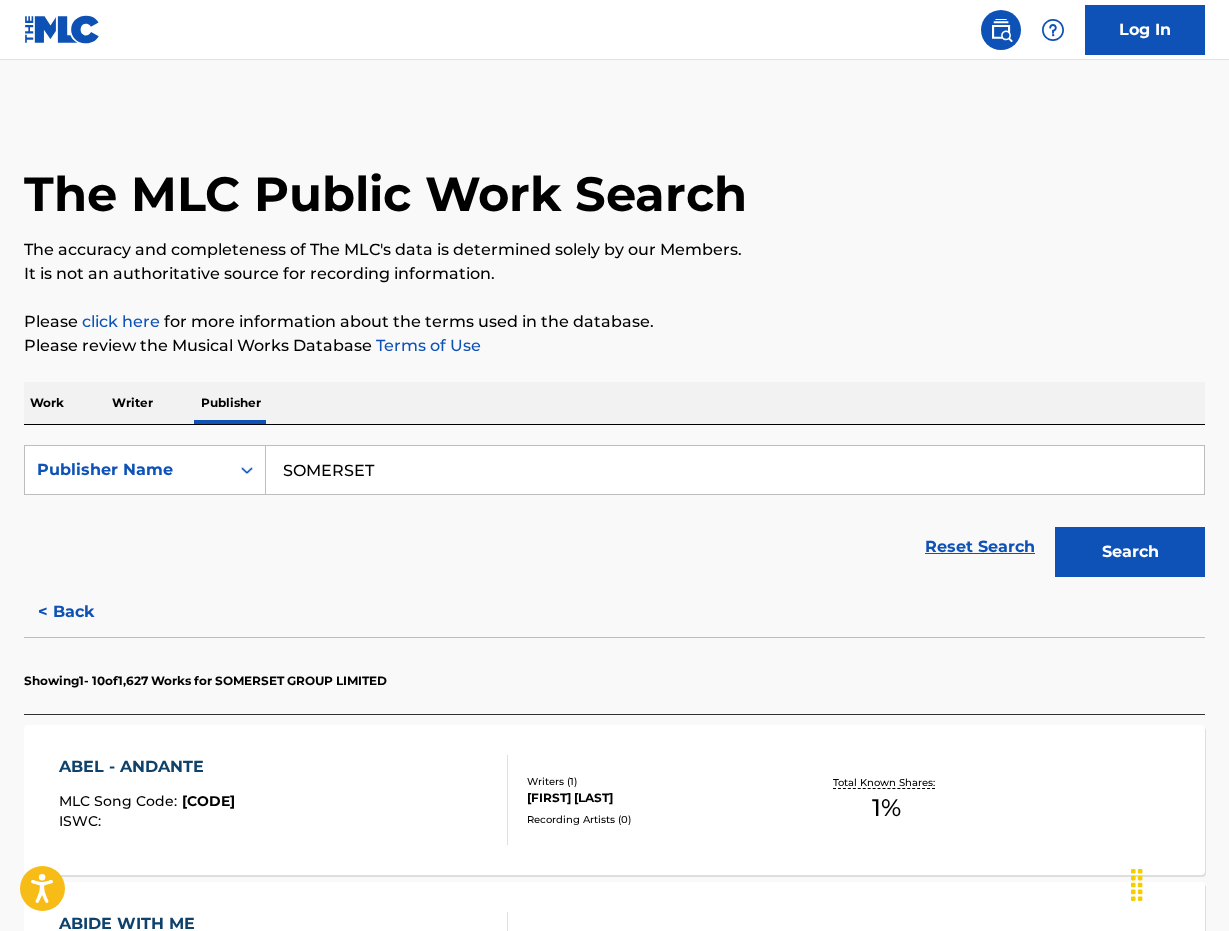 click on "Work" at bounding box center [47, 403] 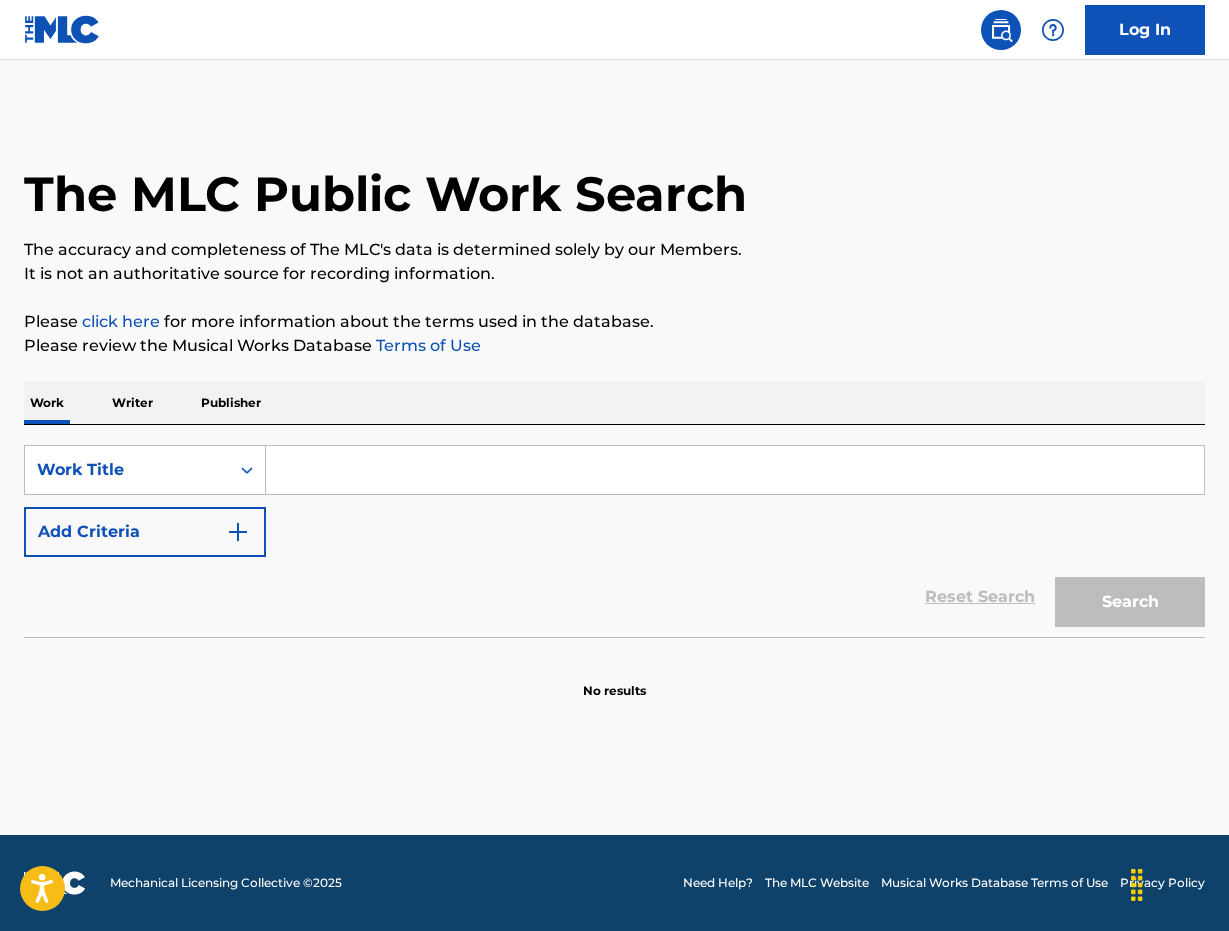 click at bounding box center (735, 470) 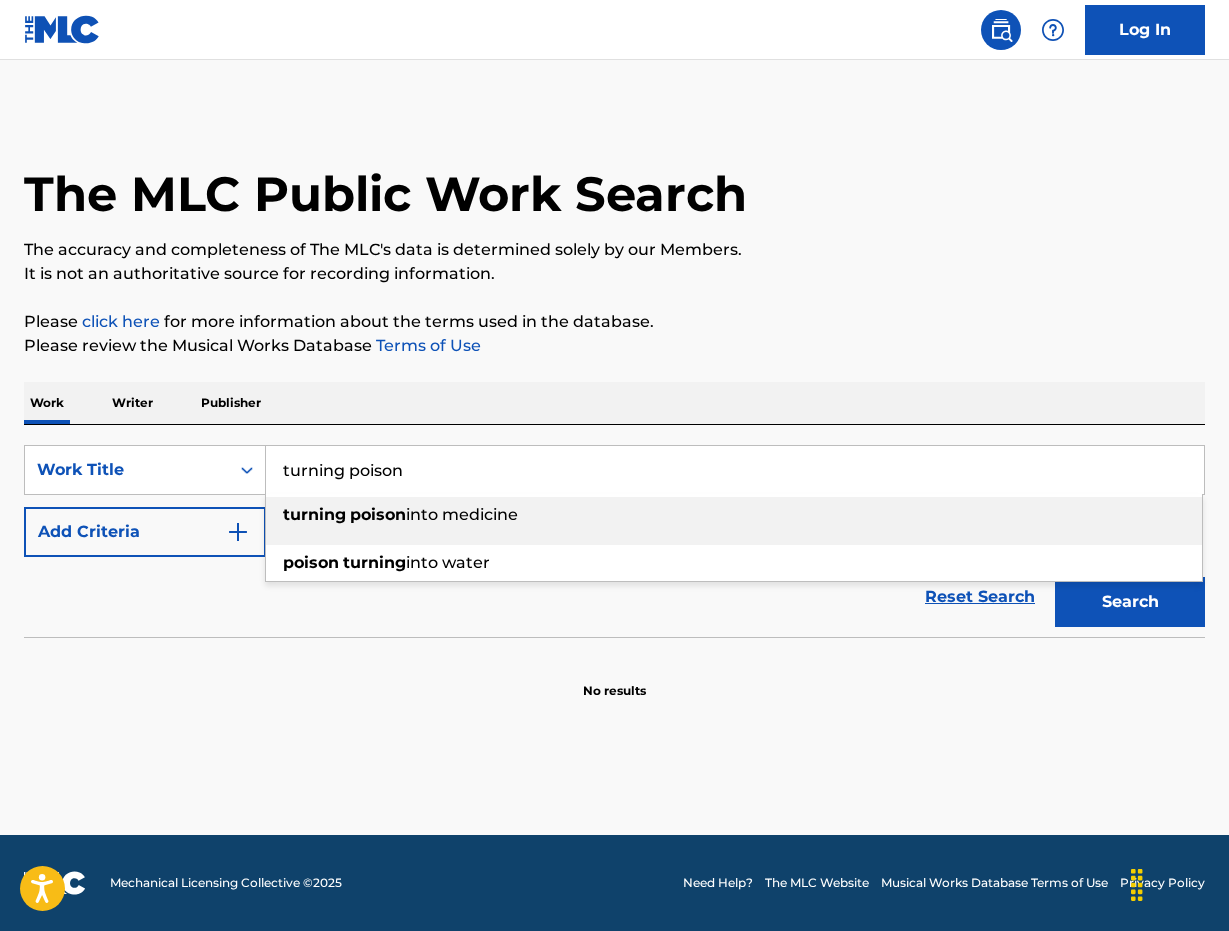 click on "into medicine" at bounding box center (462, 514) 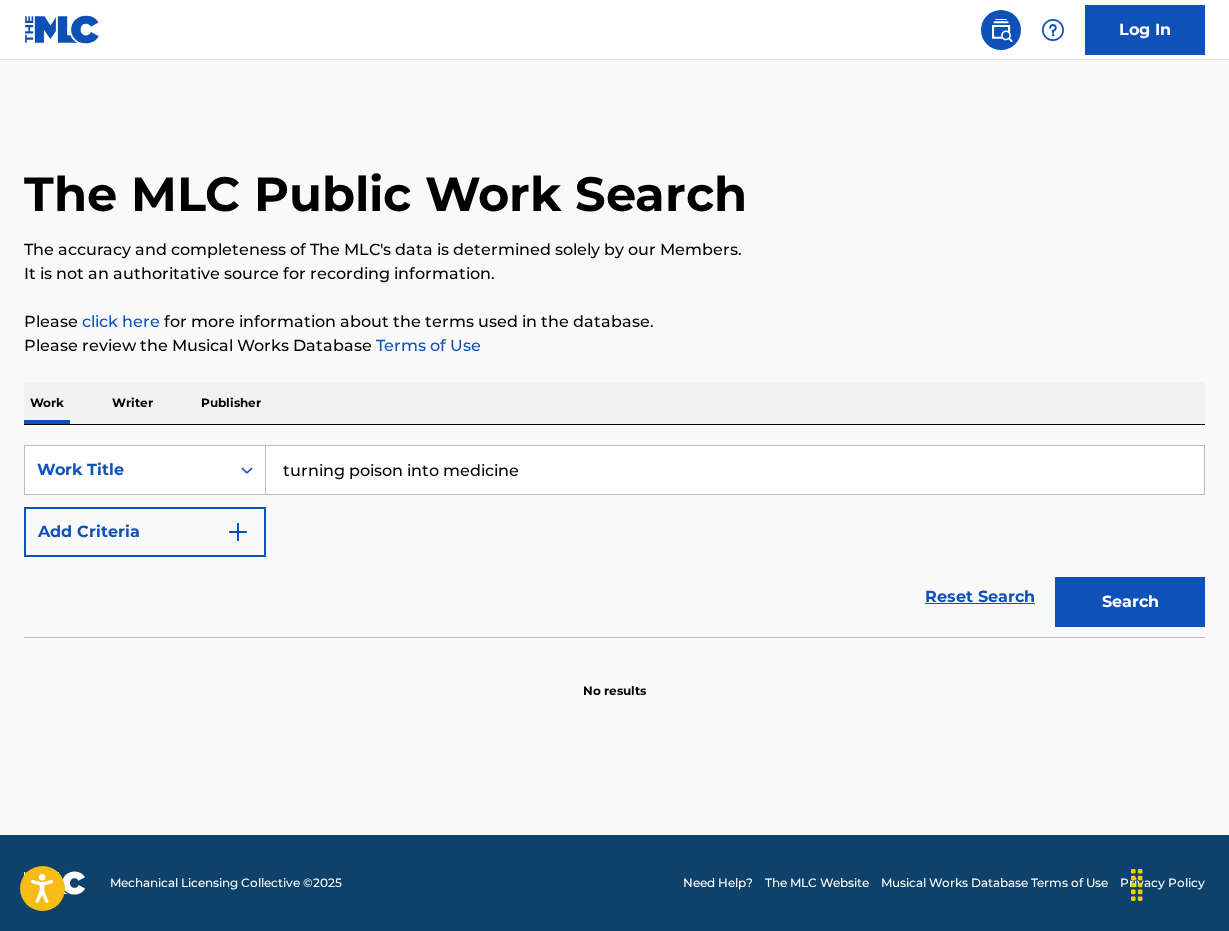 click on "Add Criteria" at bounding box center (145, 532) 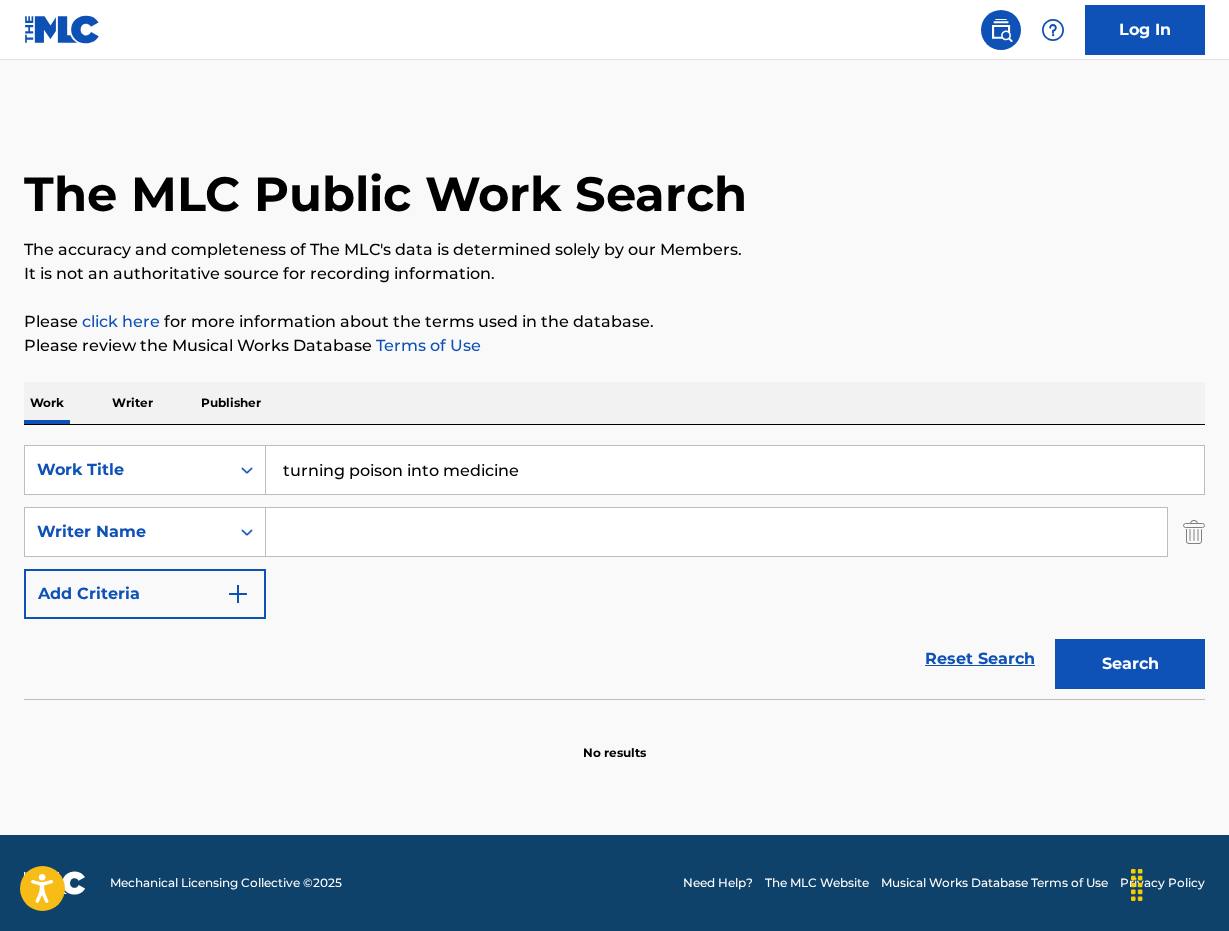 click at bounding box center [716, 532] 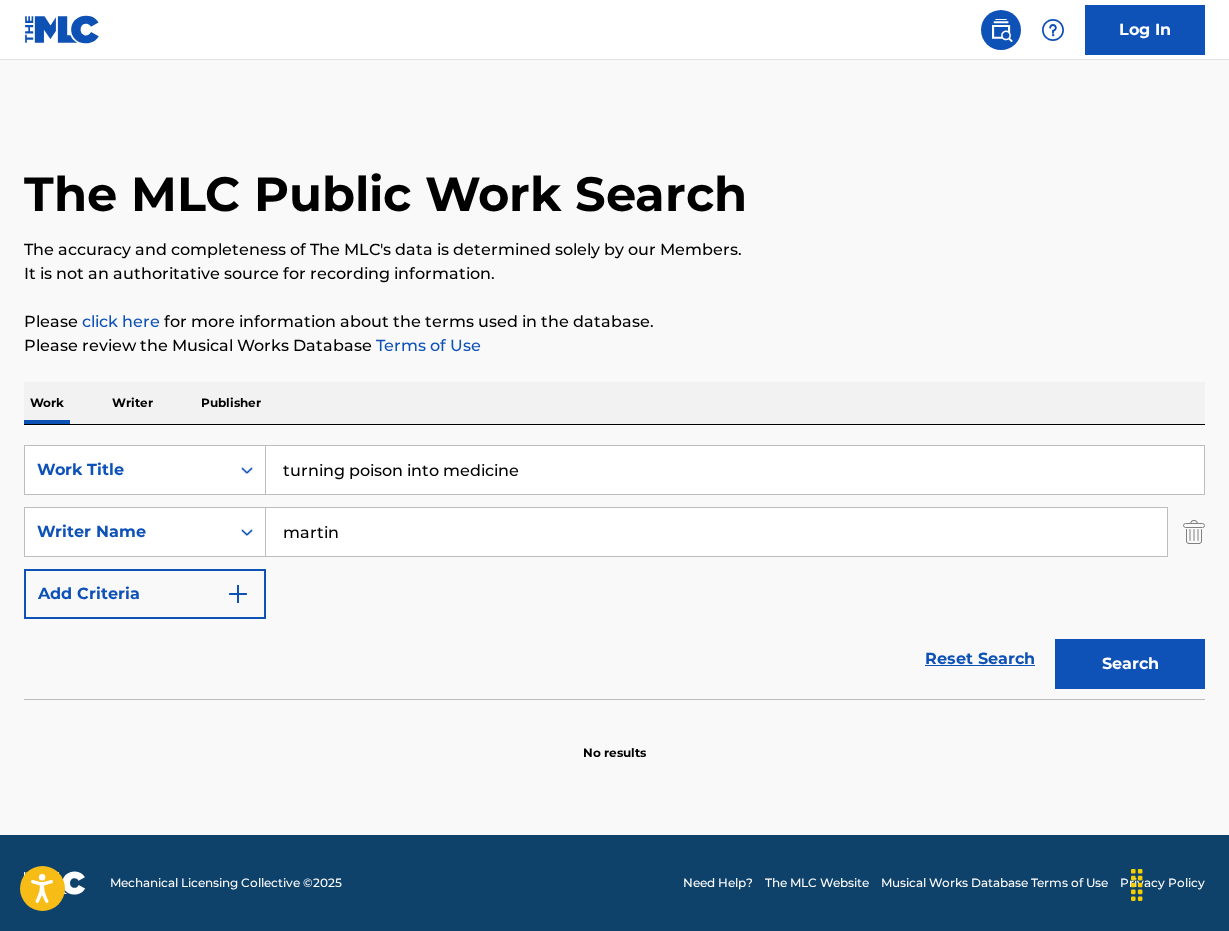 type on "martin" 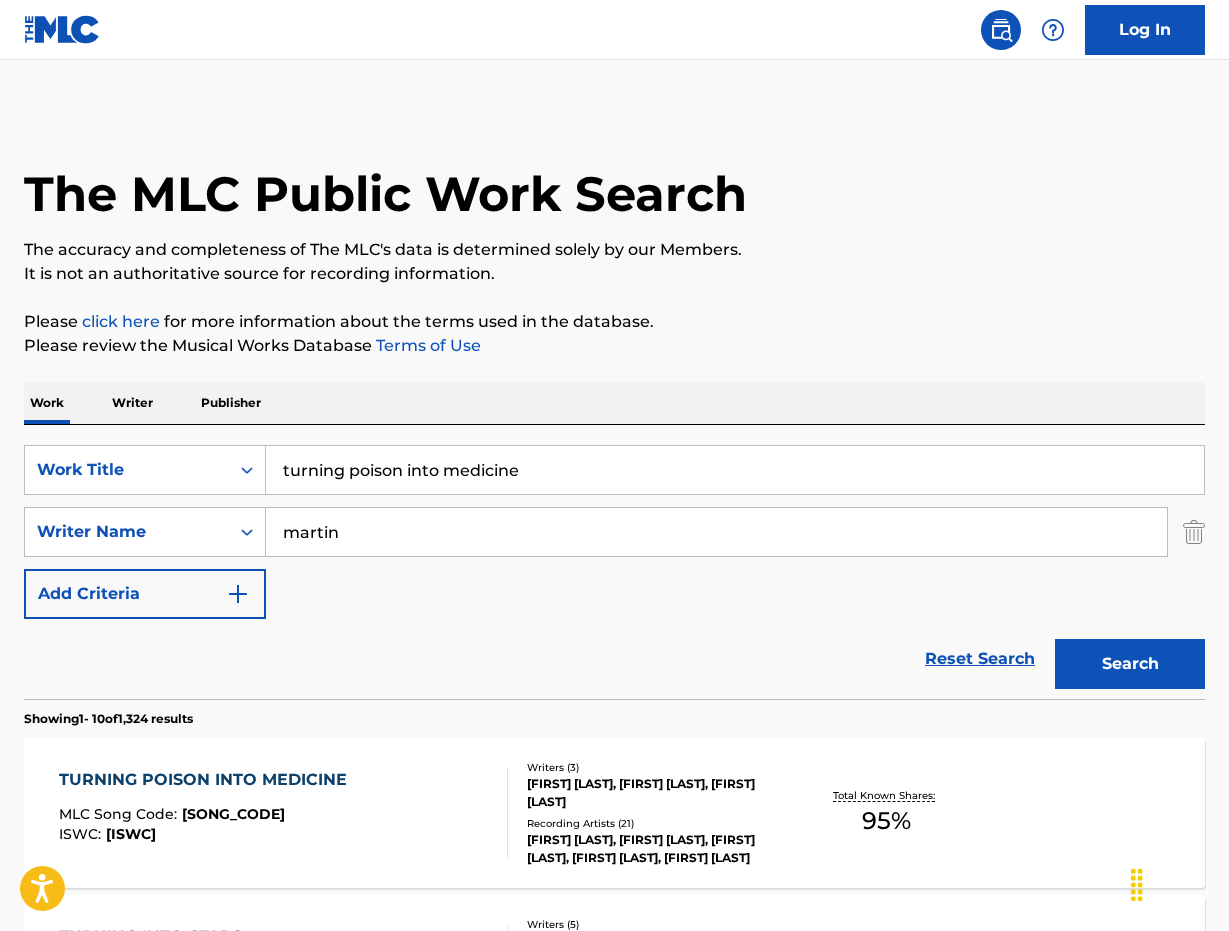 click on "[FIRST] [LAST], [FIRST] [LAST], [FIRST] [LAST]" at bounding box center (657, 793) 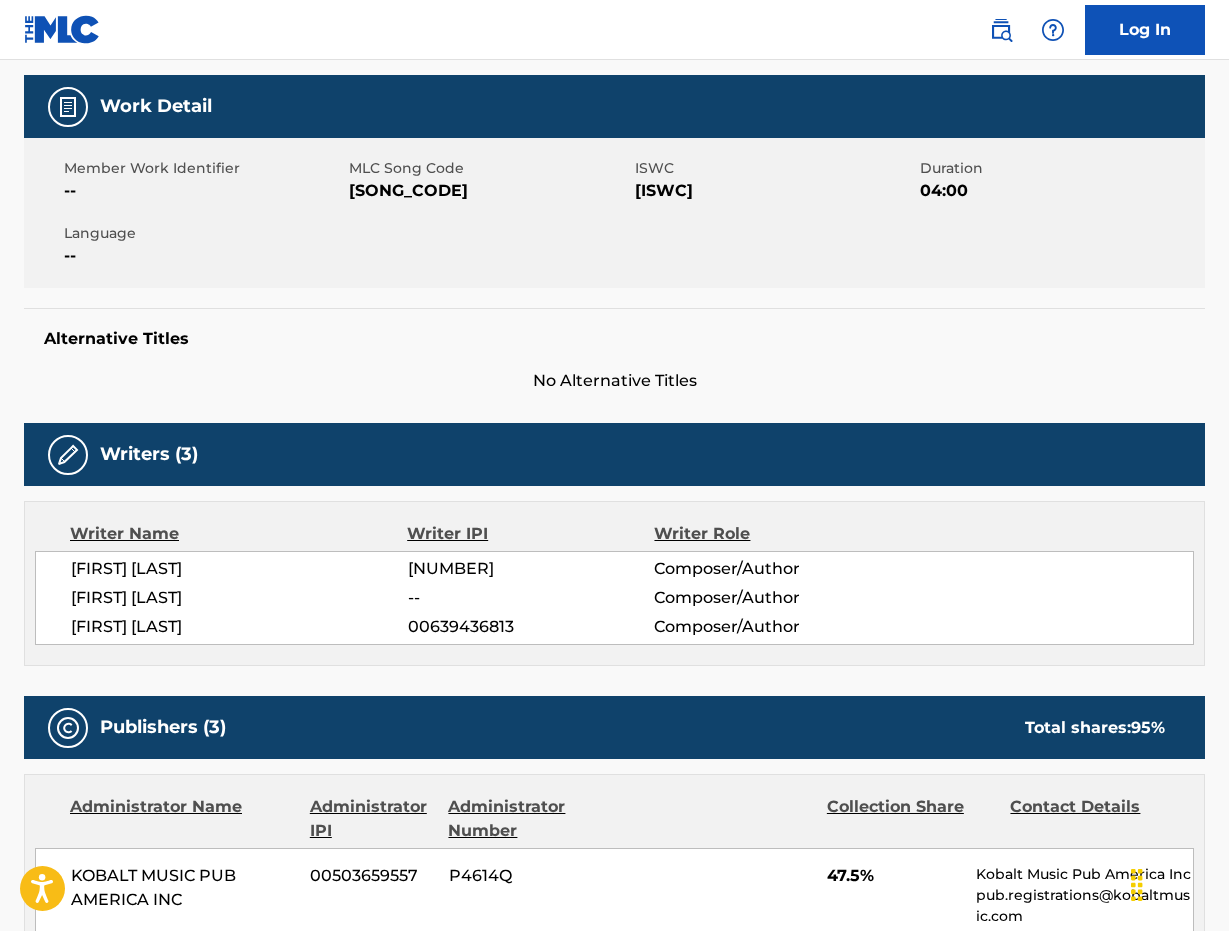 scroll, scrollTop: 0, scrollLeft: 0, axis: both 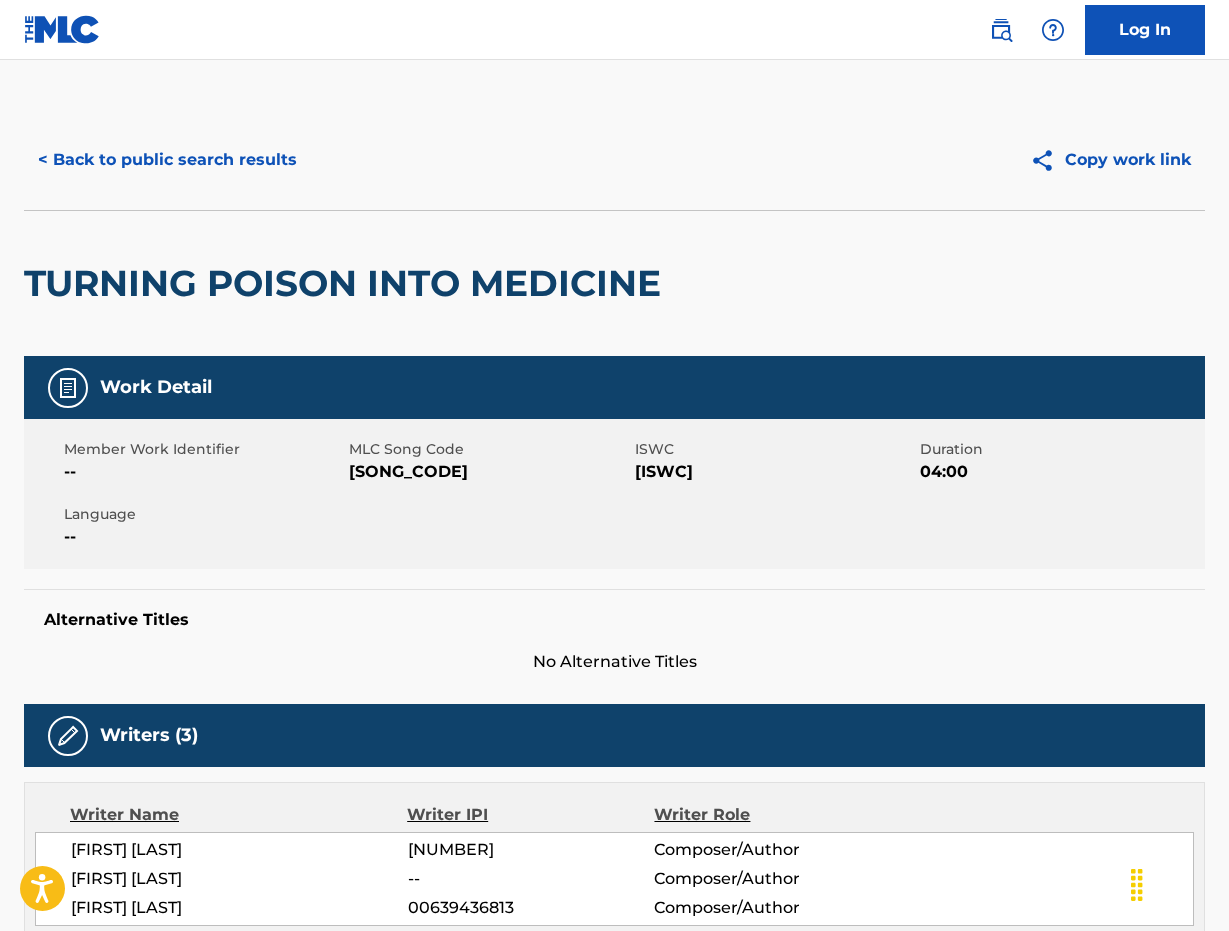 click on "< Back to public search results" at bounding box center [167, 160] 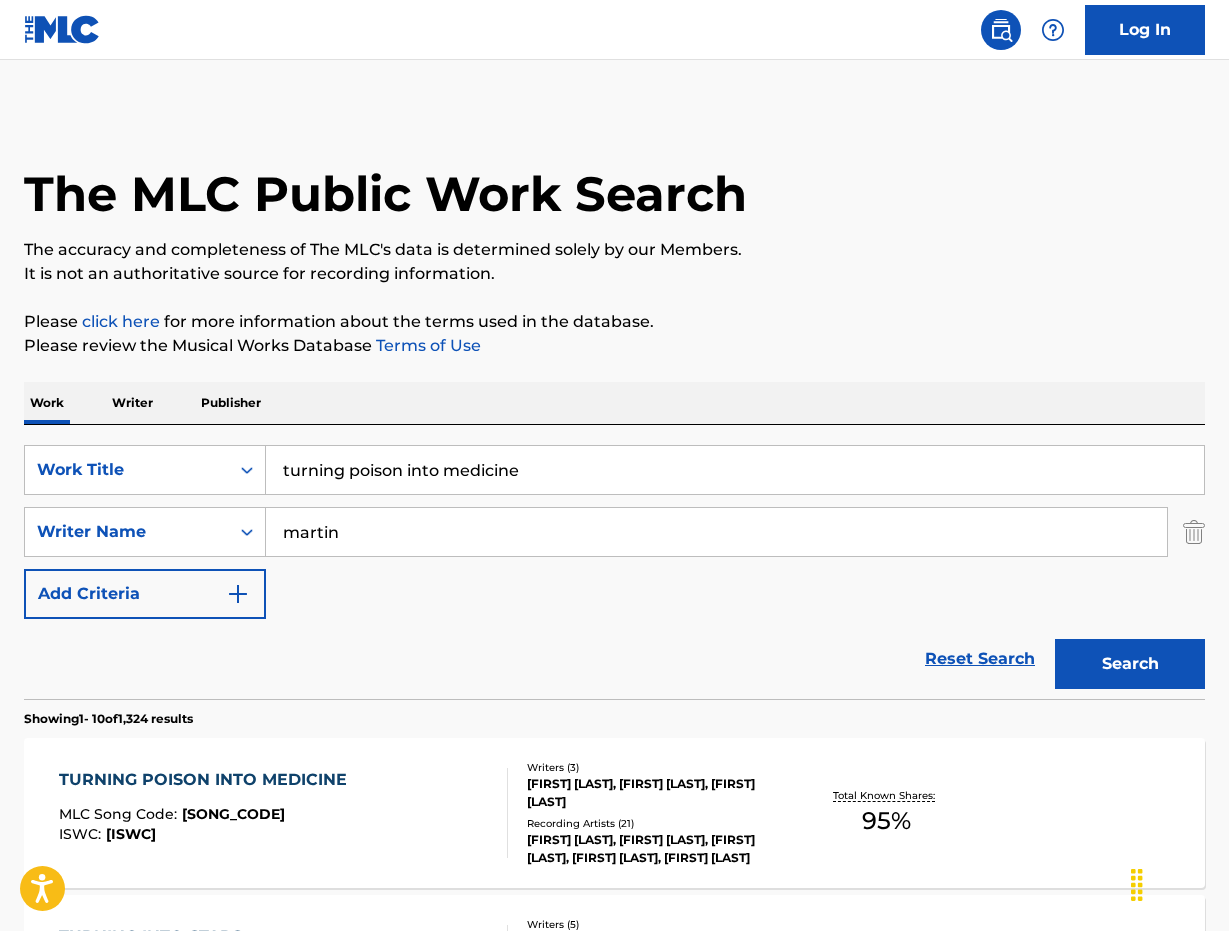 click on "Publisher" at bounding box center [231, 403] 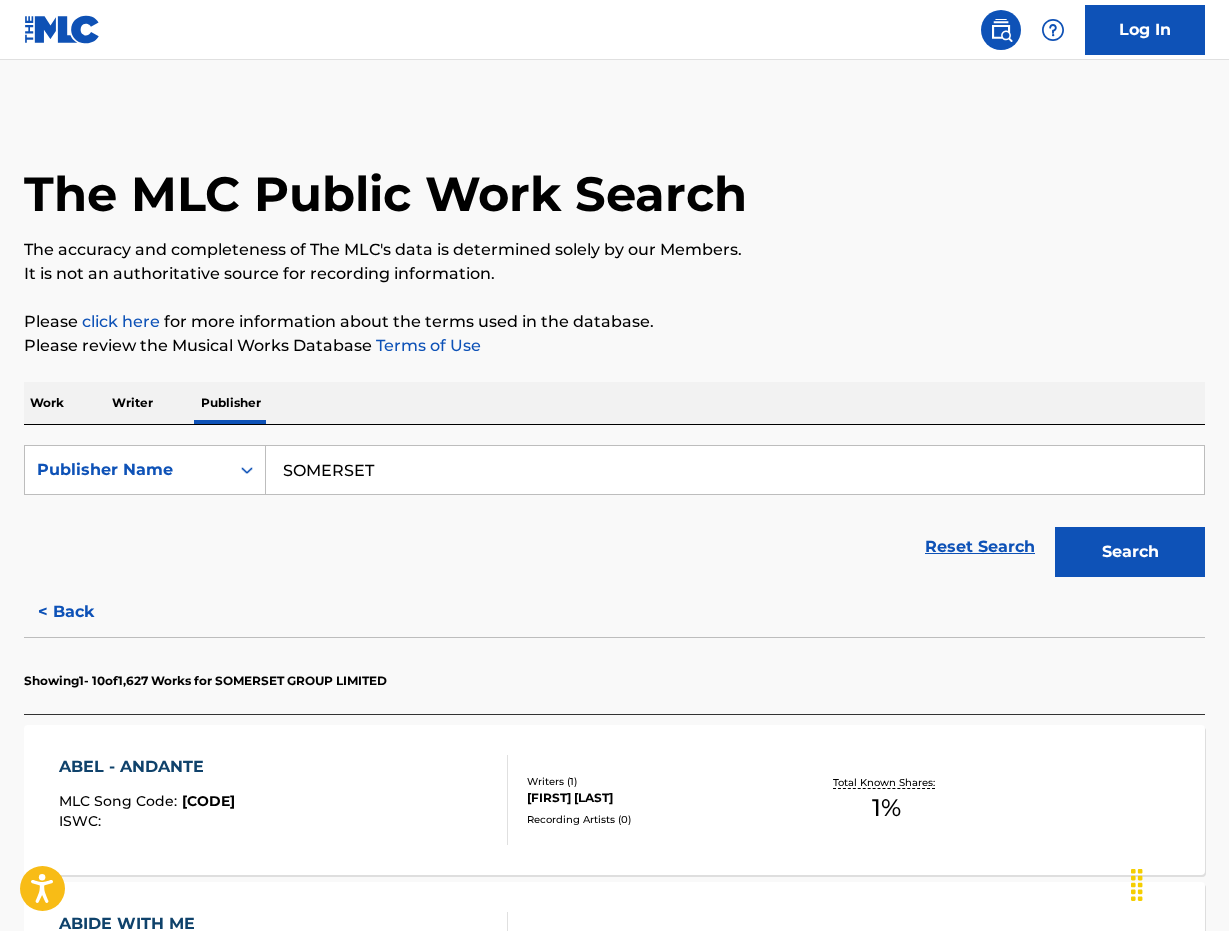 click on "SOMERSET" at bounding box center [735, 470] 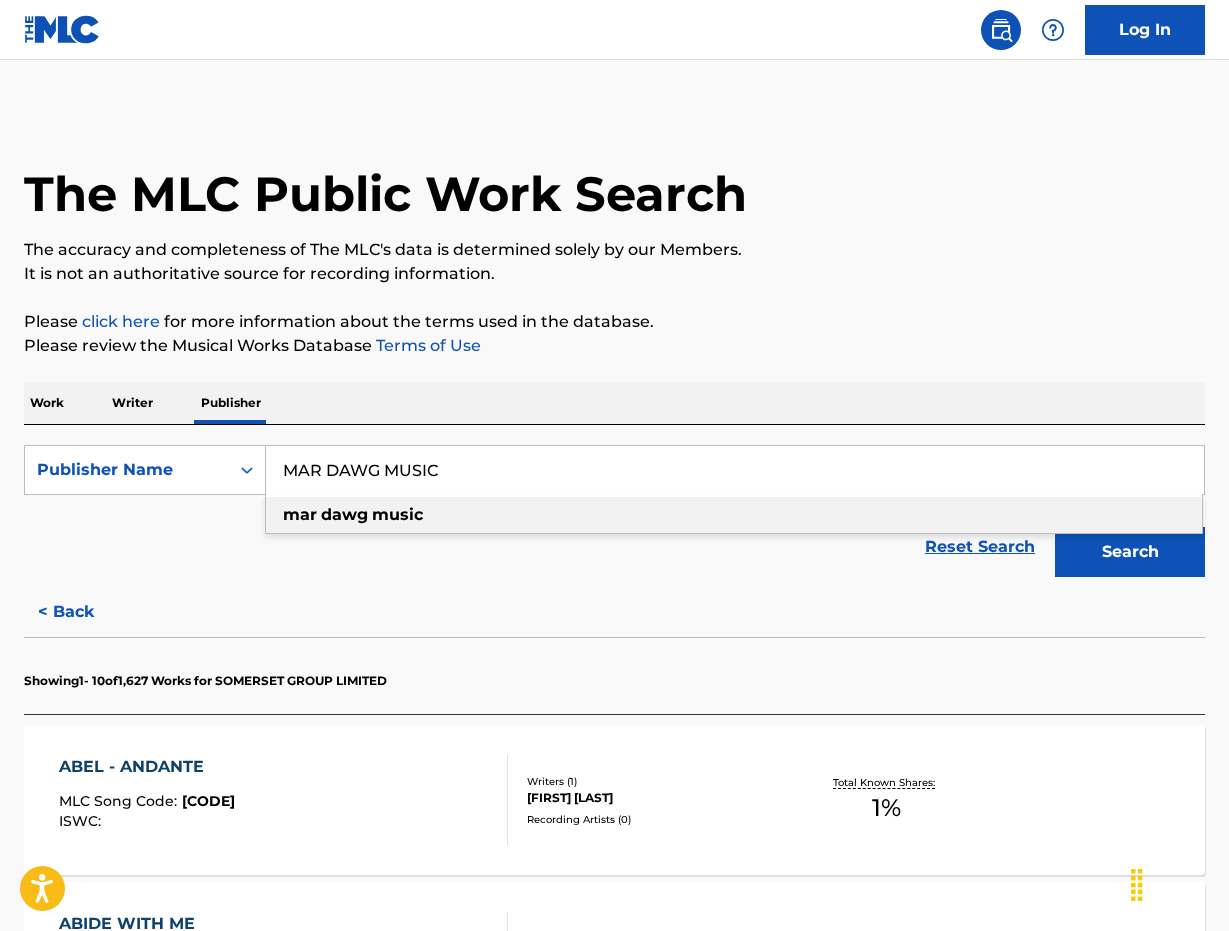 click on "mar dawg music" at bounding box center (734, 515) 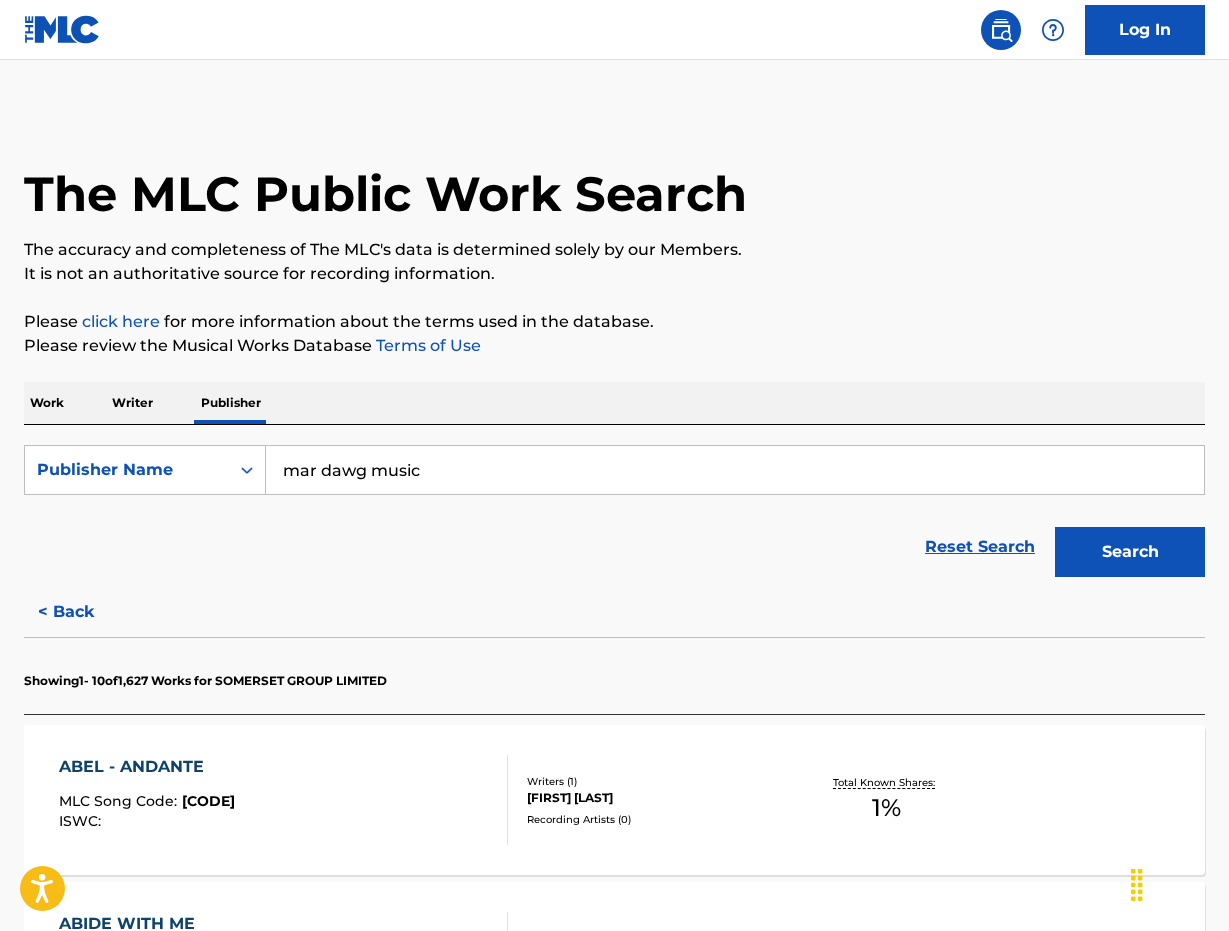 click on "Search" at bounding box center (1130, 552) 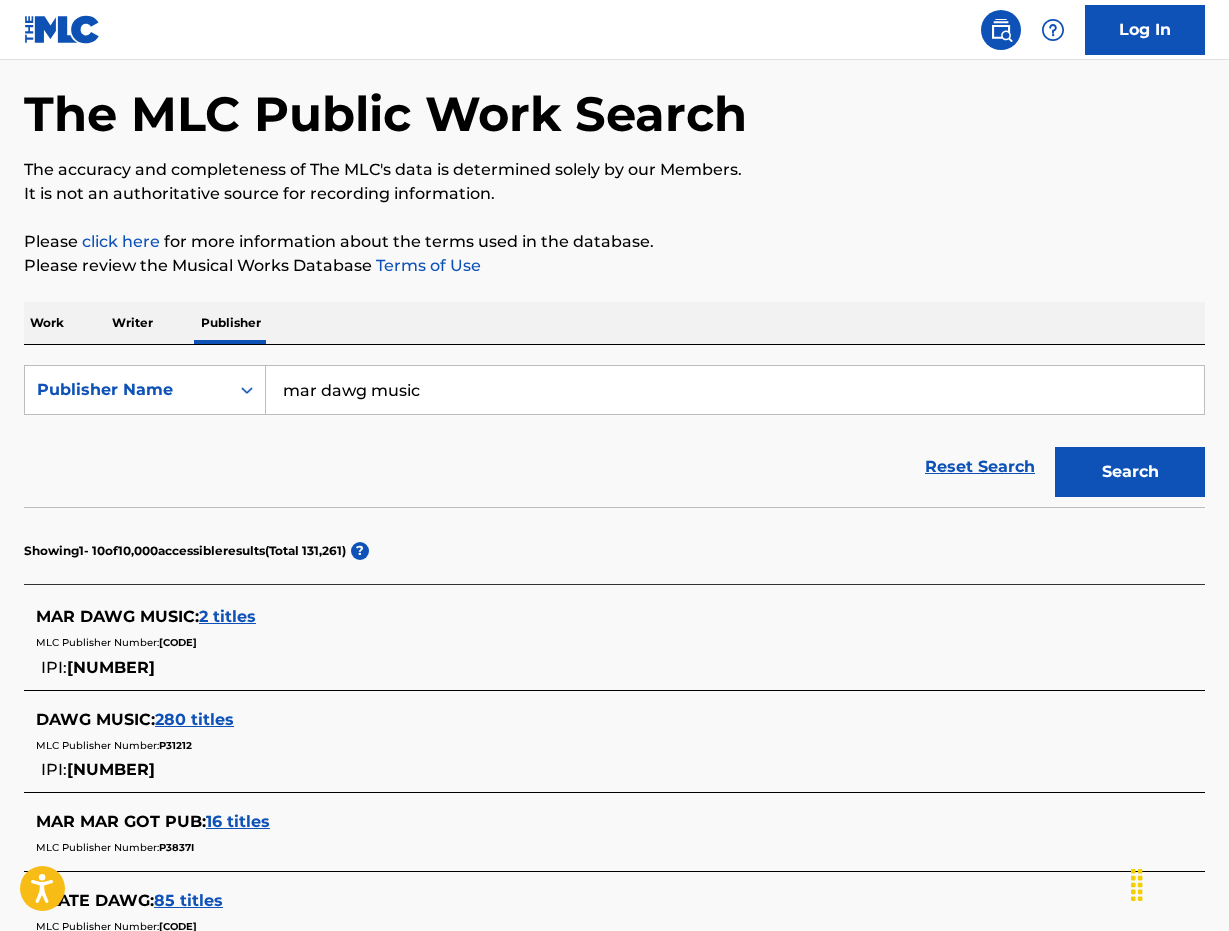 scroll, scrollTop: 110, scrollLeft: 0, axis: vertical 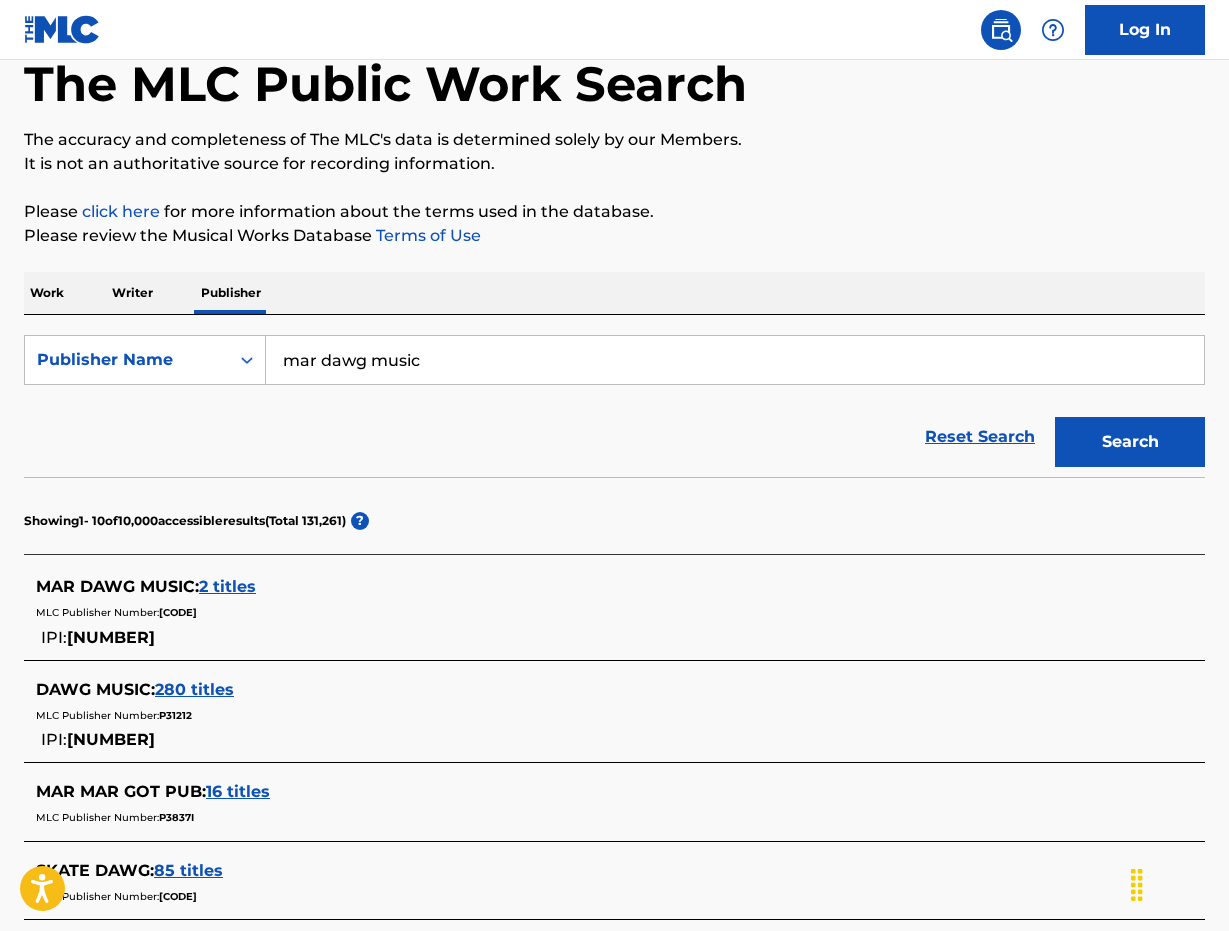 click on "2 titles" at bounding box center [227, 586] 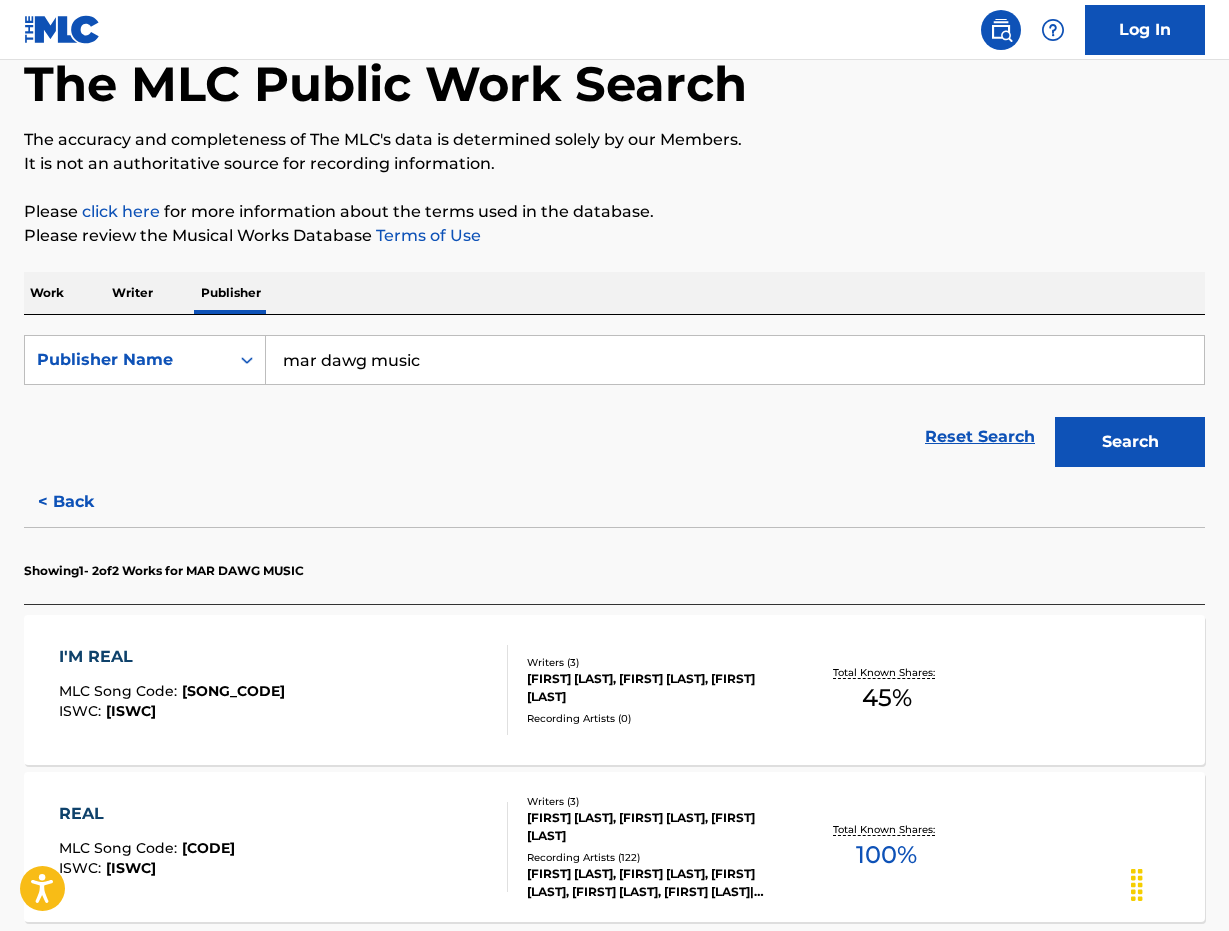click on "Writers ( 3 )" at bounding box center [657, 662] 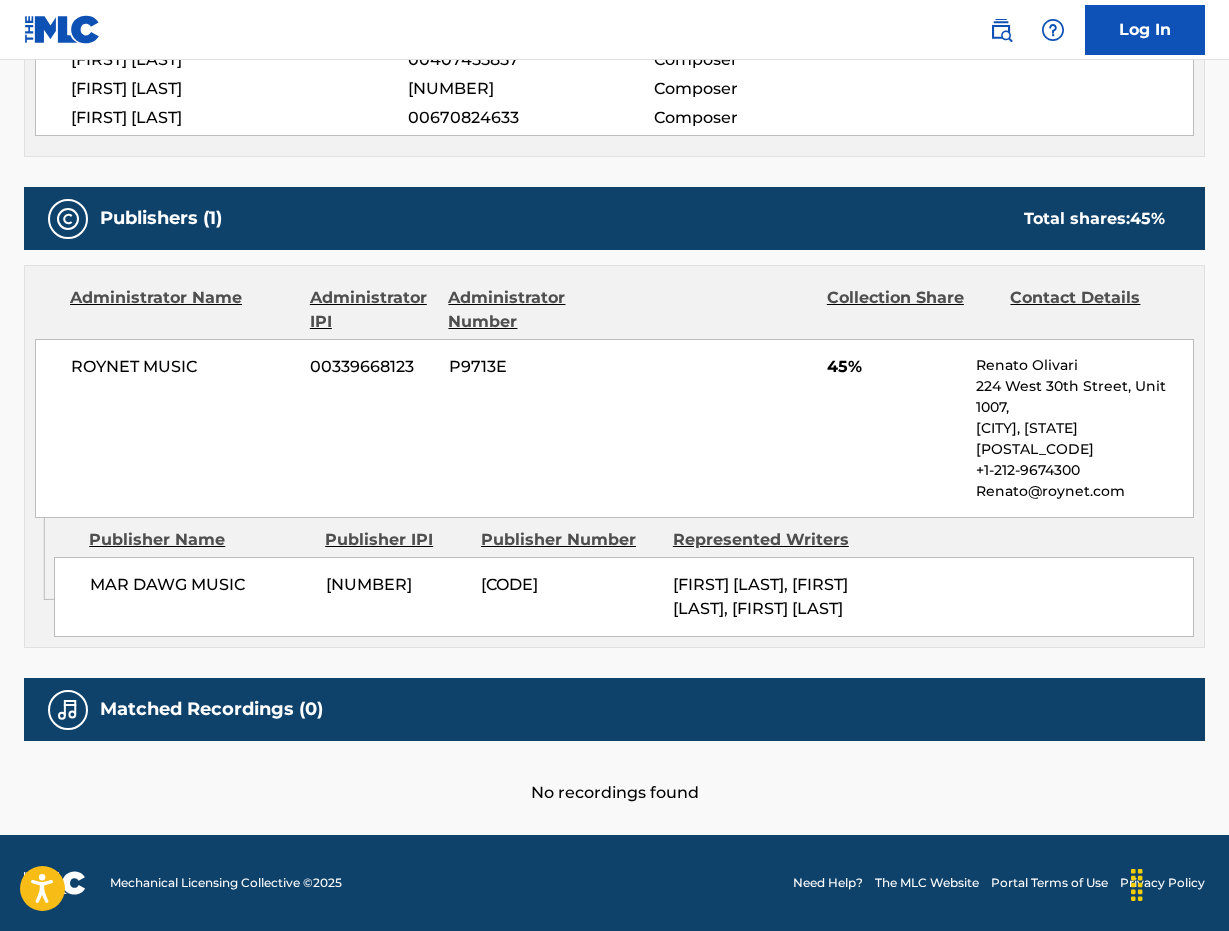 scroll, scrollTop: 814, scrollLeft: 0, axis: vertical 